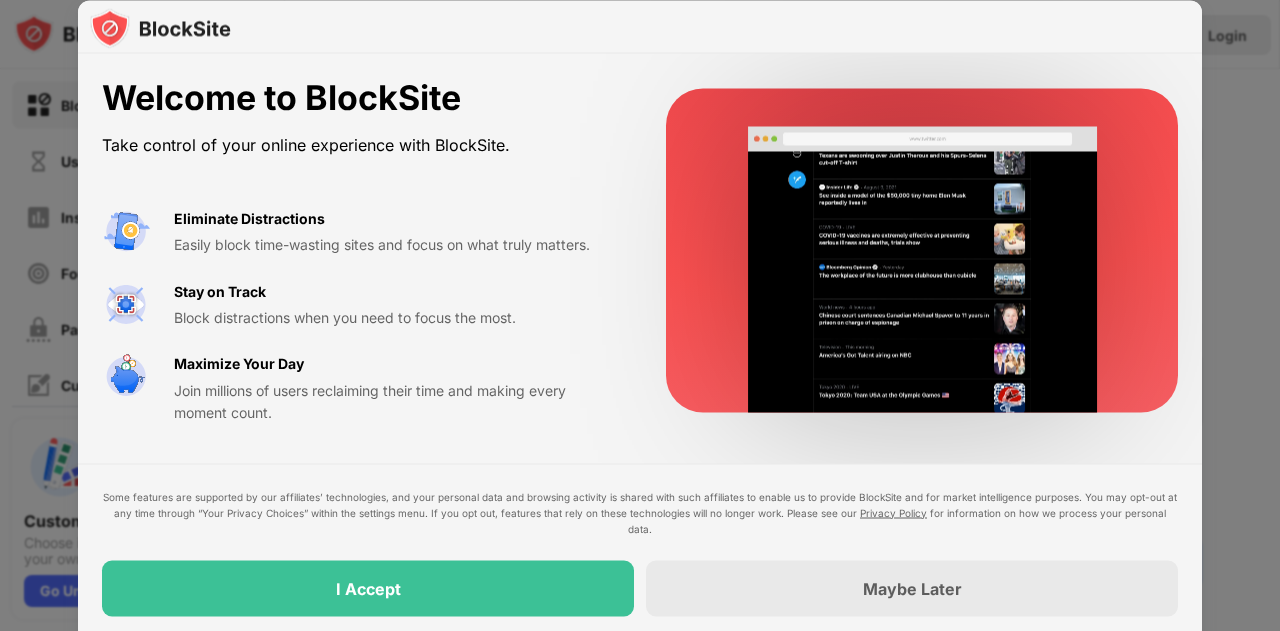 scroll, scrollTop: 0, scrollLeft: 0, axis: both 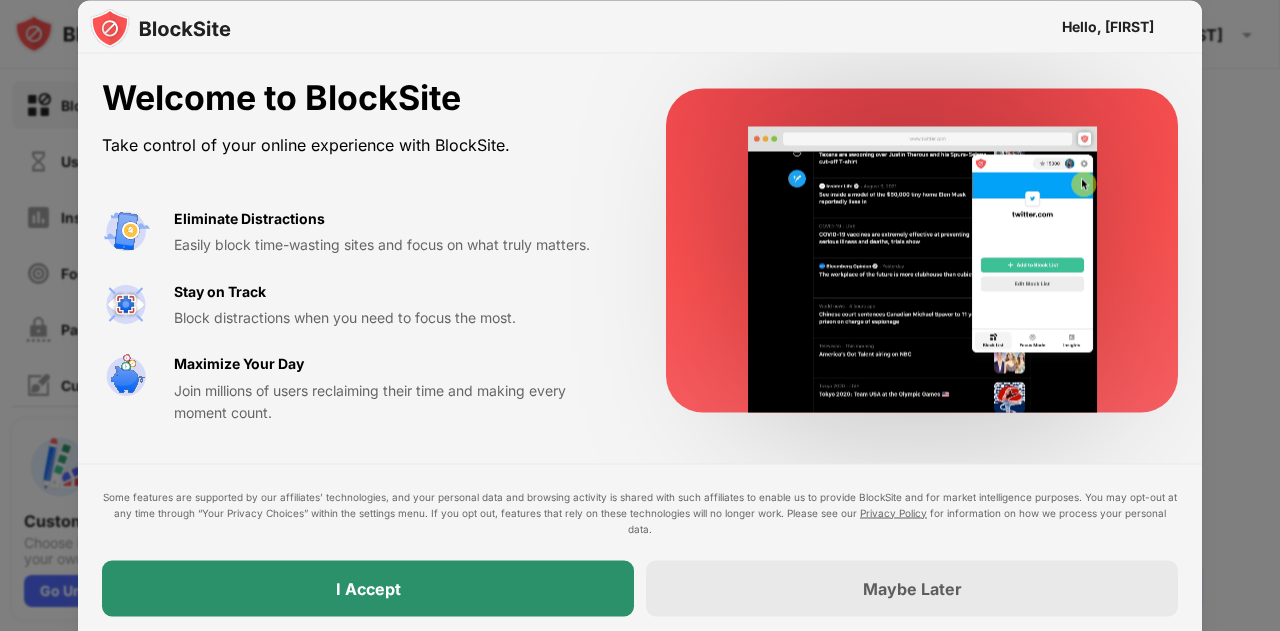 click on "I Accept" at bounding box center [368, 588] 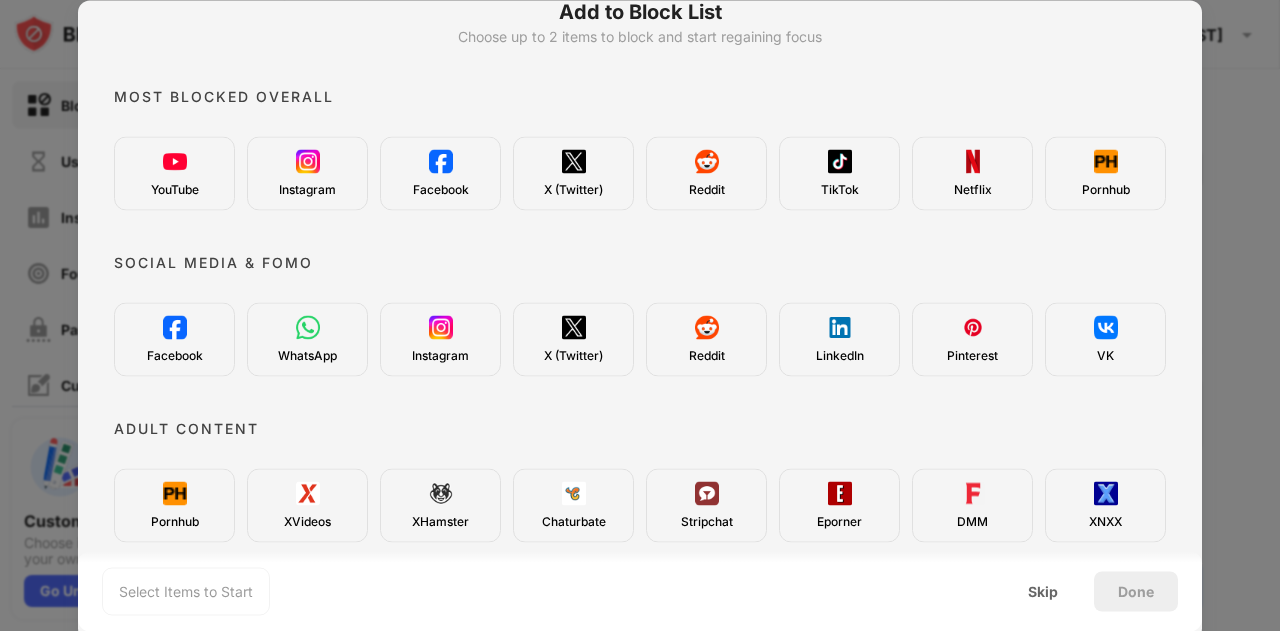 scroll, scrollTop: 0, scrollLeft: 0, axis: both 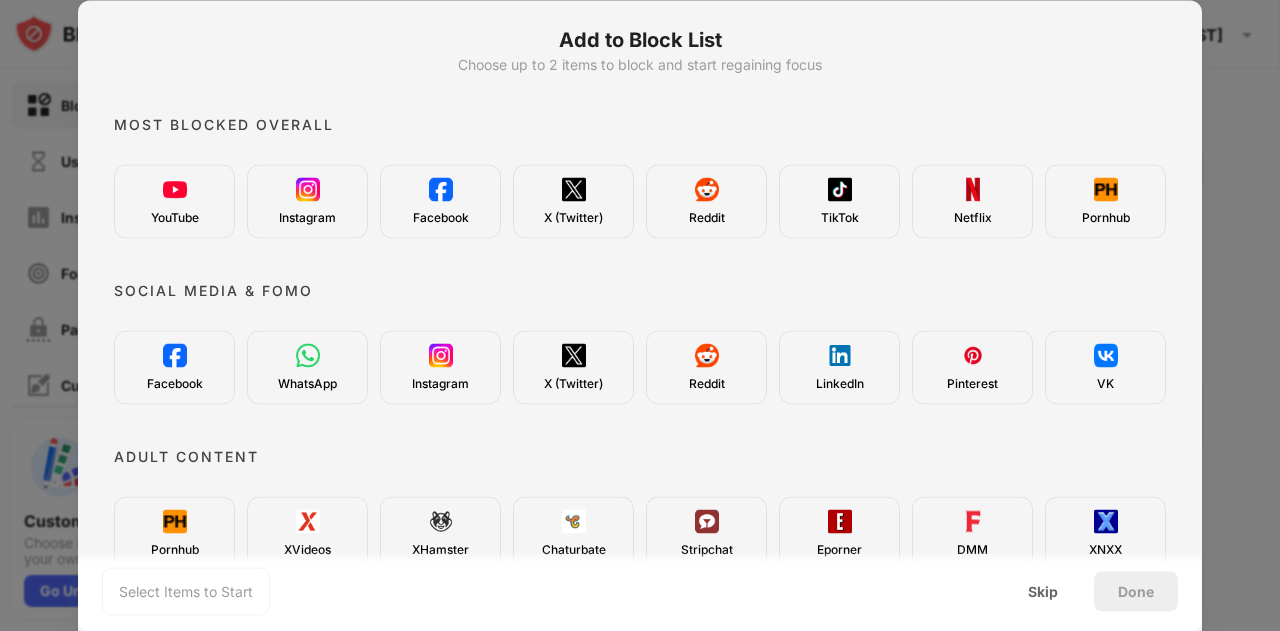 click on "YouTube" at bounding box center (175, 217) 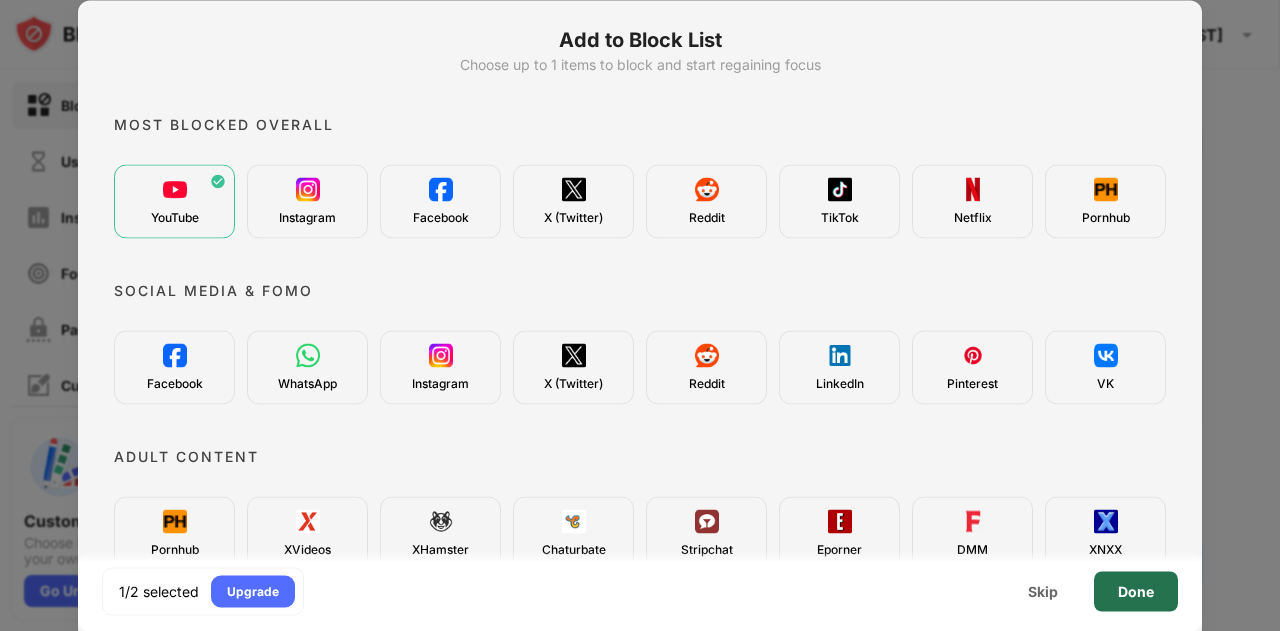 click on "Done" at bounding box center [1136, 591] 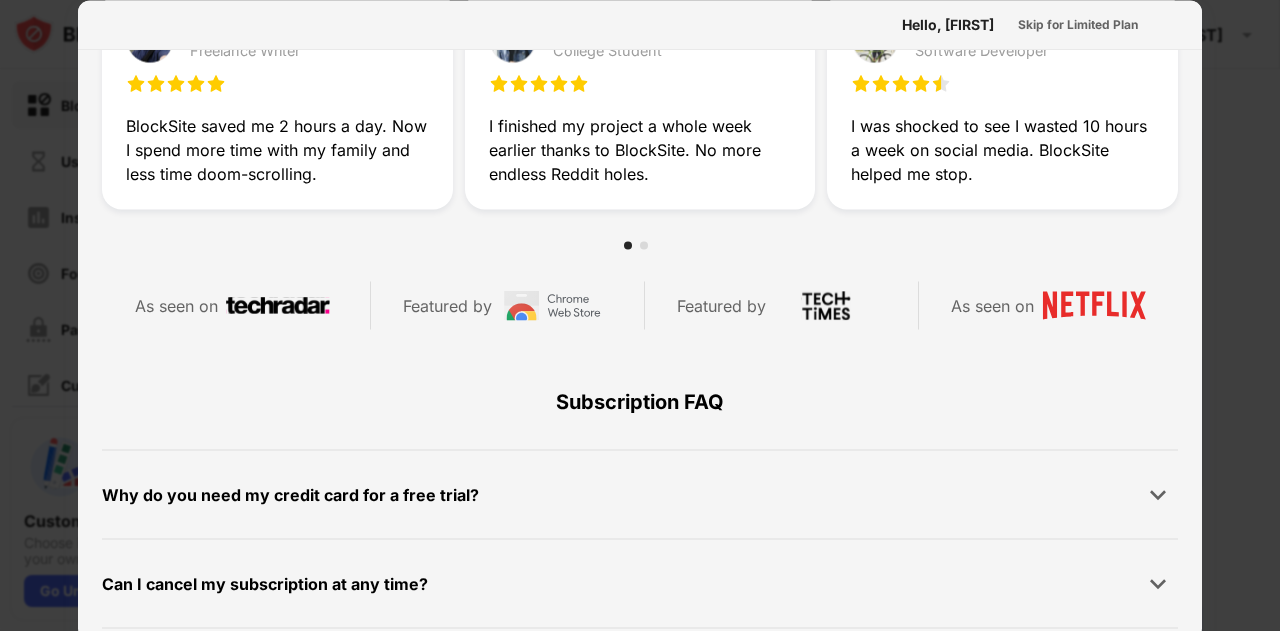 scroll, scrollTop: 0, scrollLeft: 0, axis: both 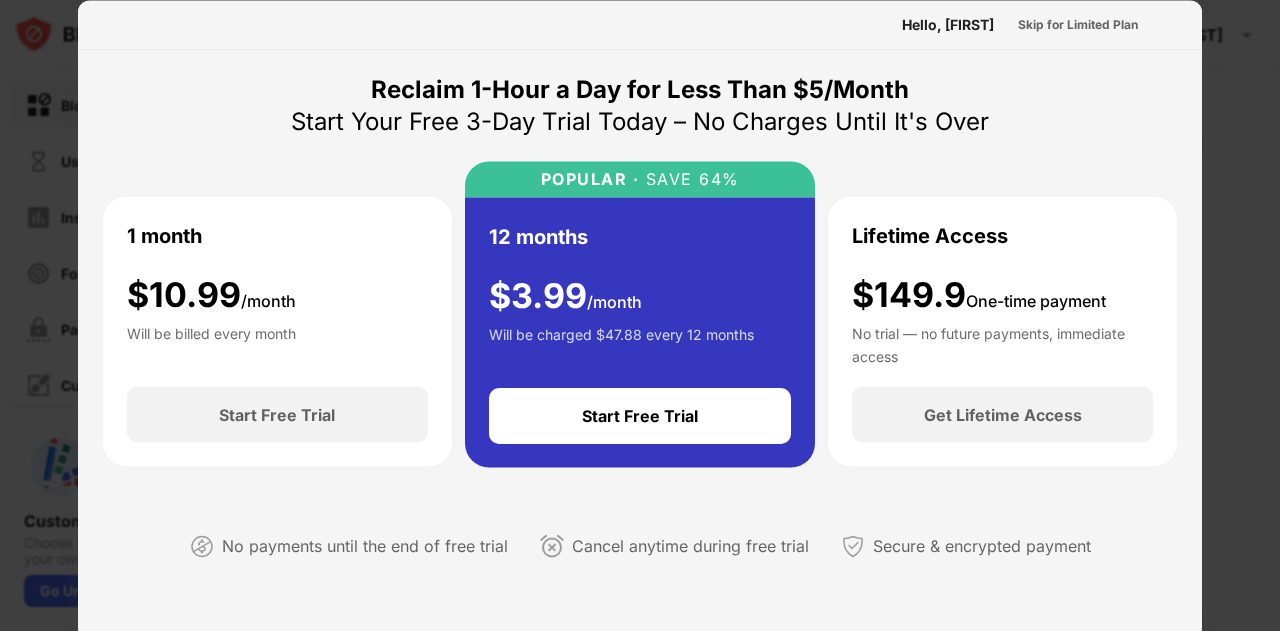 click at bounding box center (640, 315) 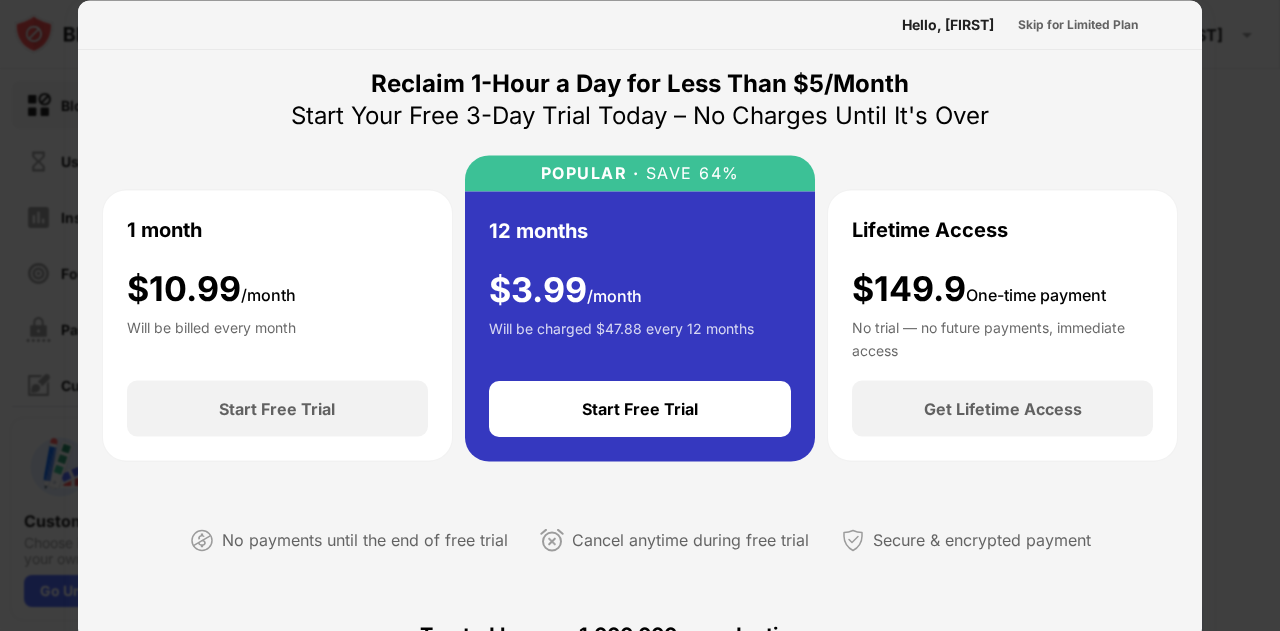 scroll, scrollTop: 0, scrollLeft: 0, axis: both 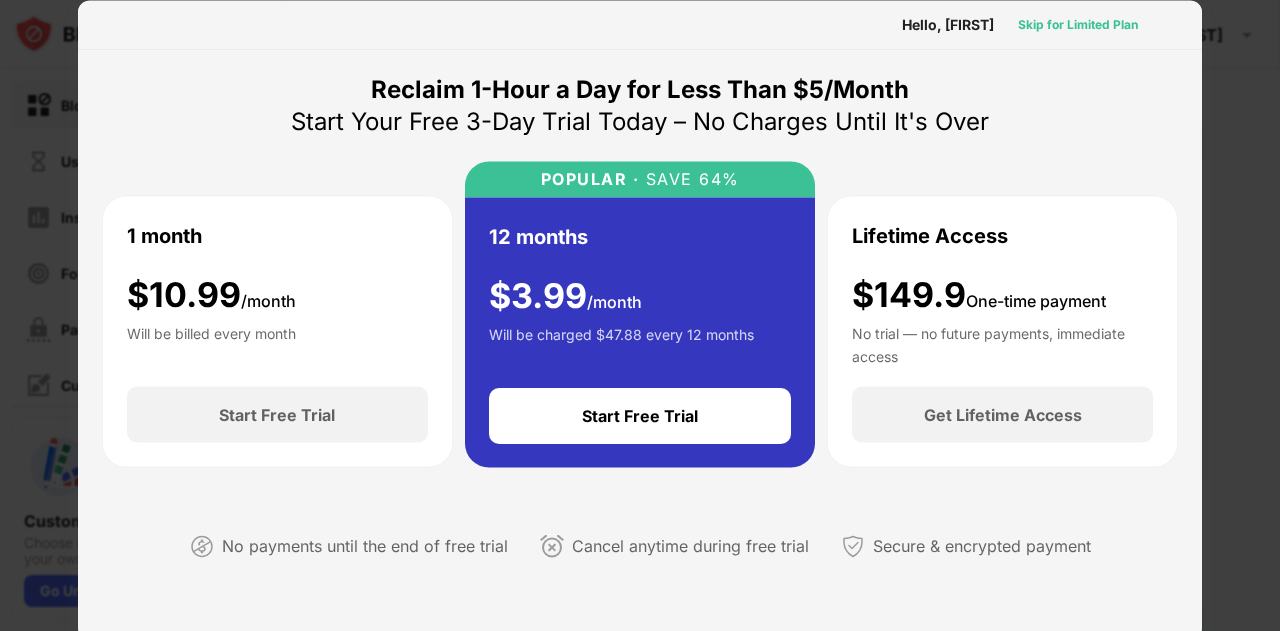 click on "Skip for Limited Plan" at bounding box center (1078, 24) 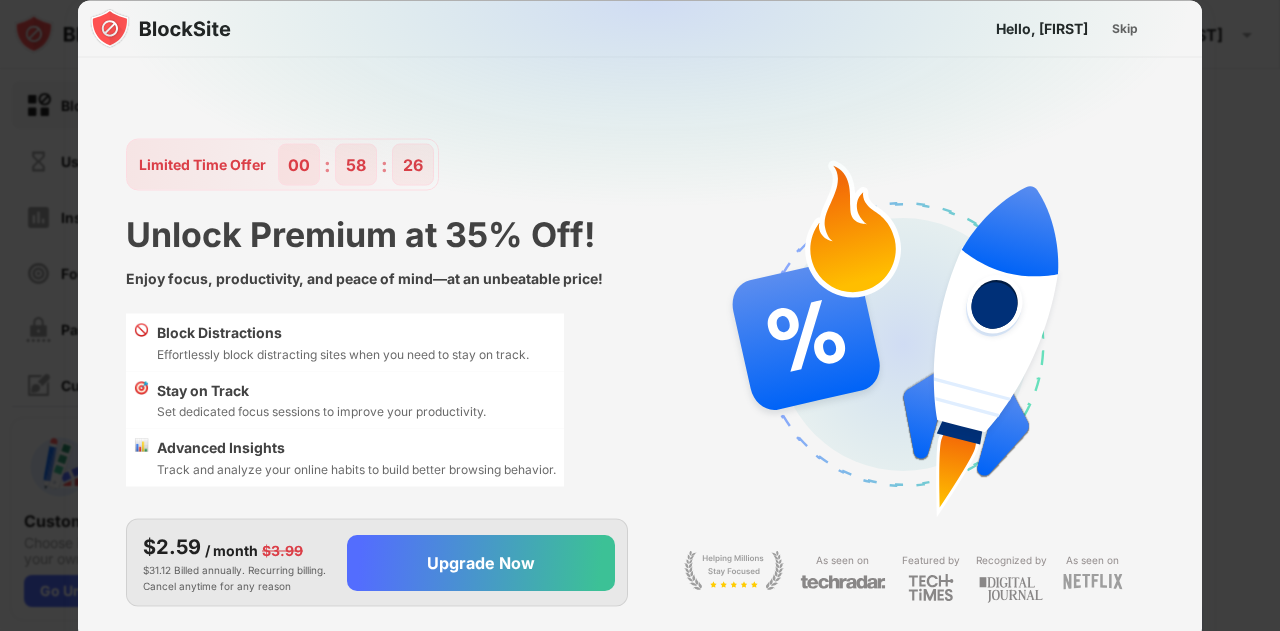 scroll, scrollTop: 48, scrollLeft: 0, axis: vertical 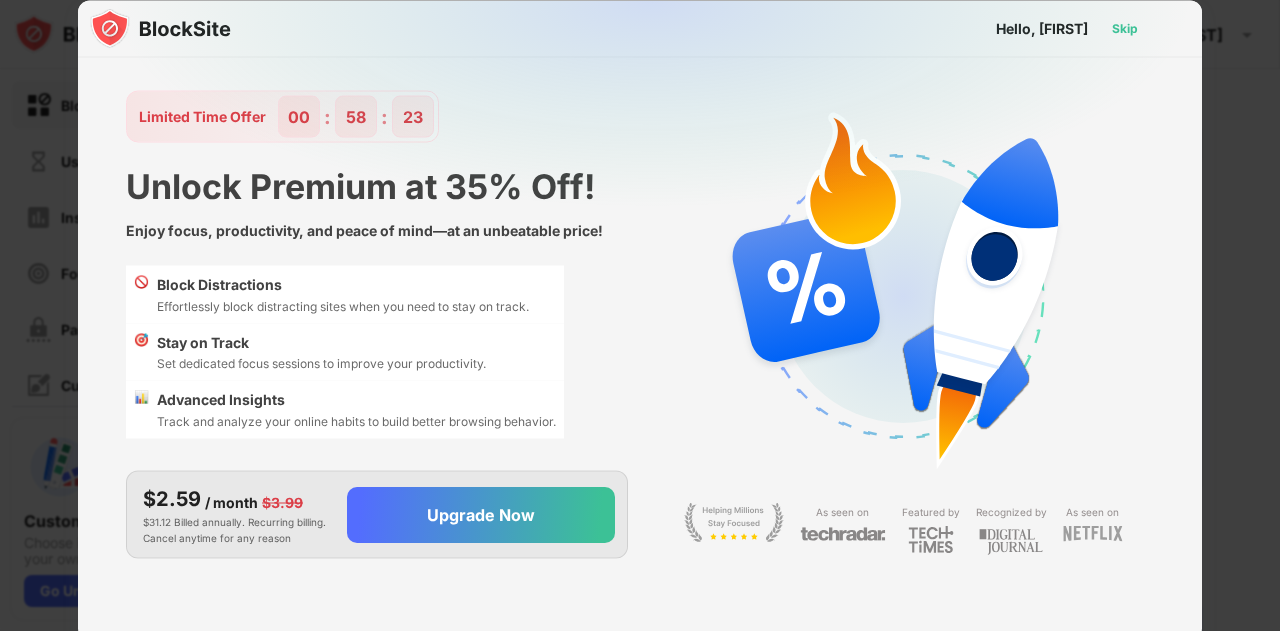 click on "Skip" at bounding box center (1125, 28) 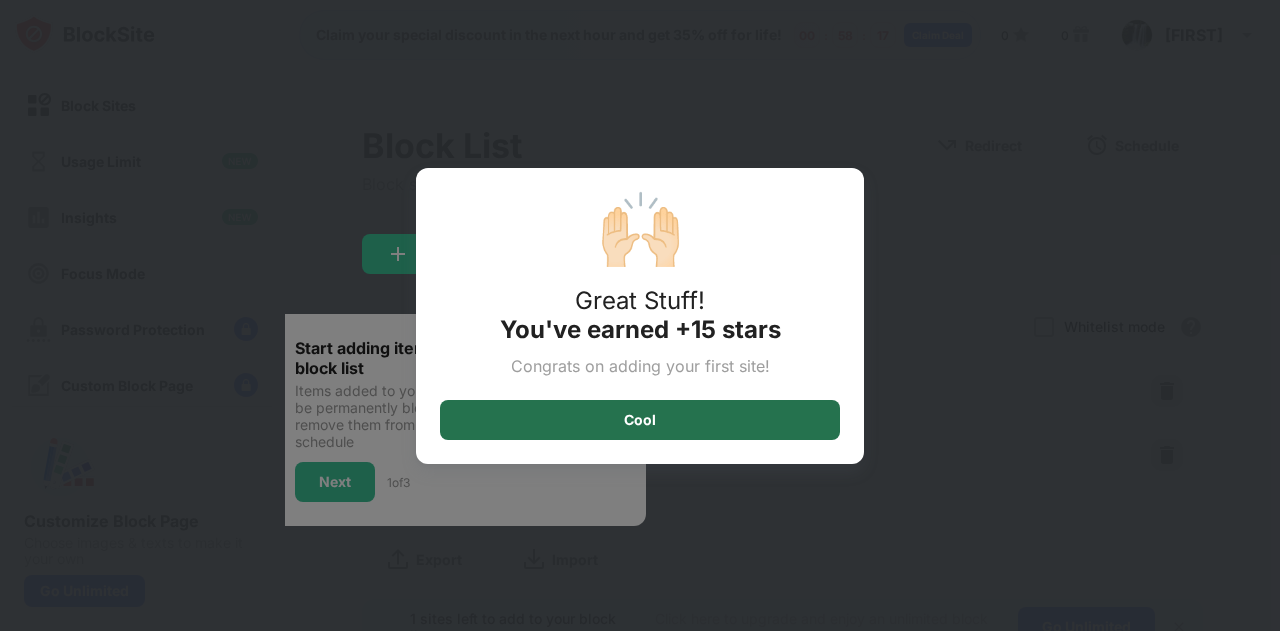 click on "Cool" at bounding box center (640, 420) 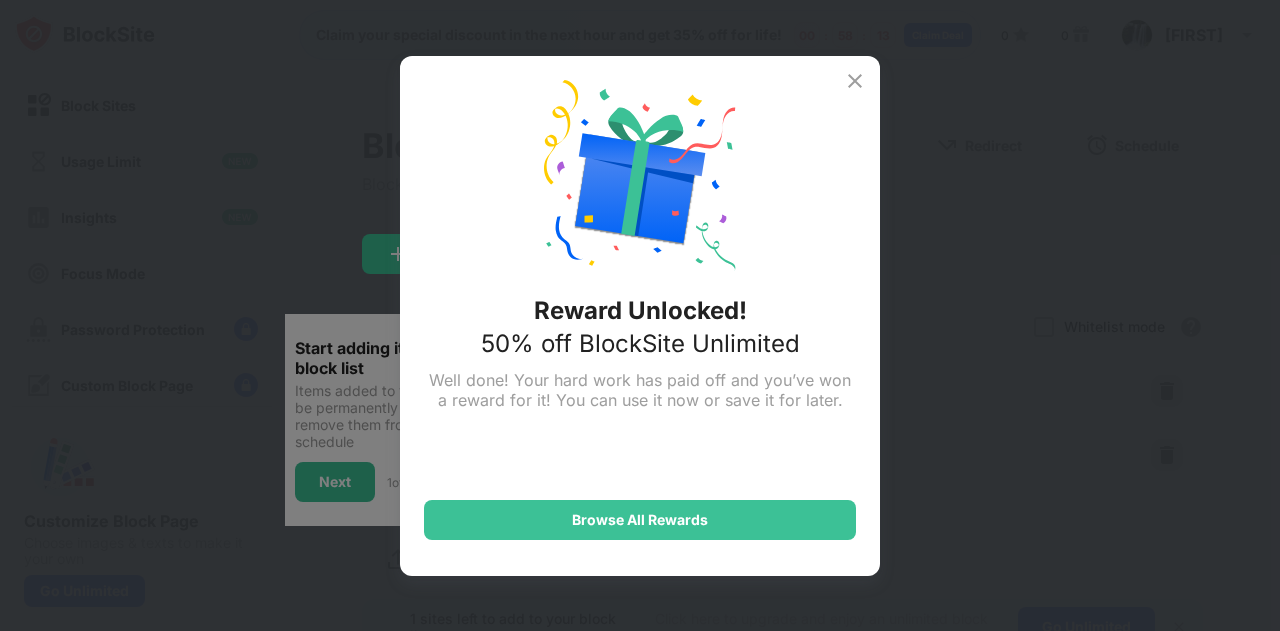 click at bounding box center (855, 81) 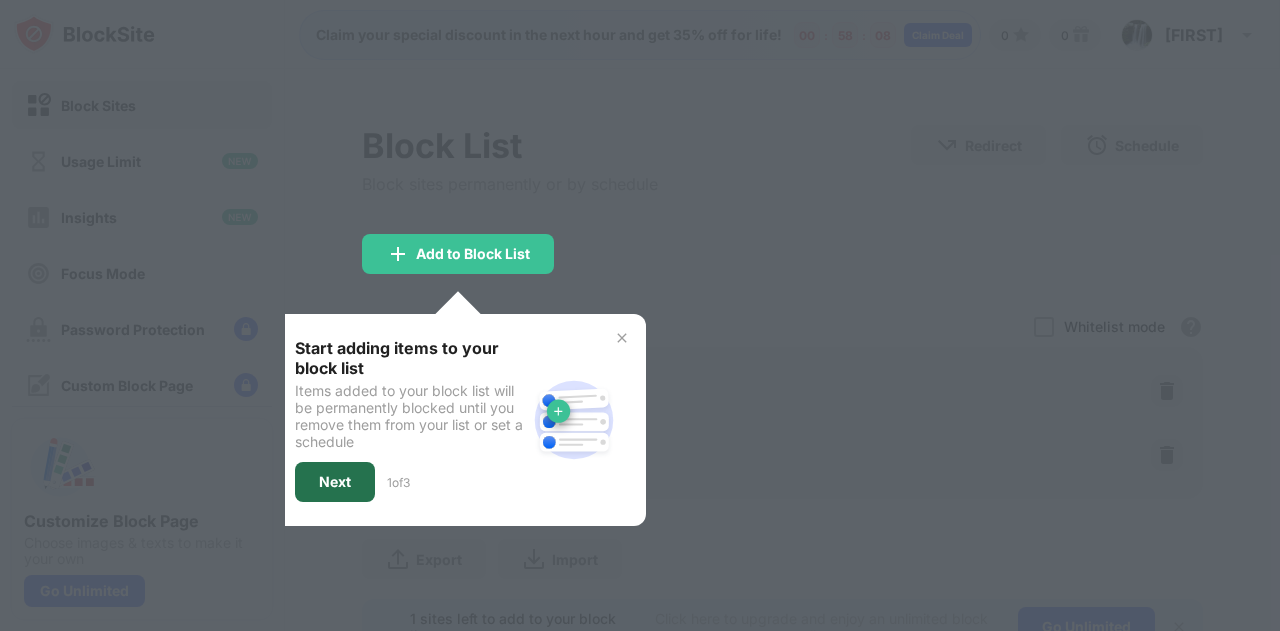 click on "Next" at bounding box center [335, 482] 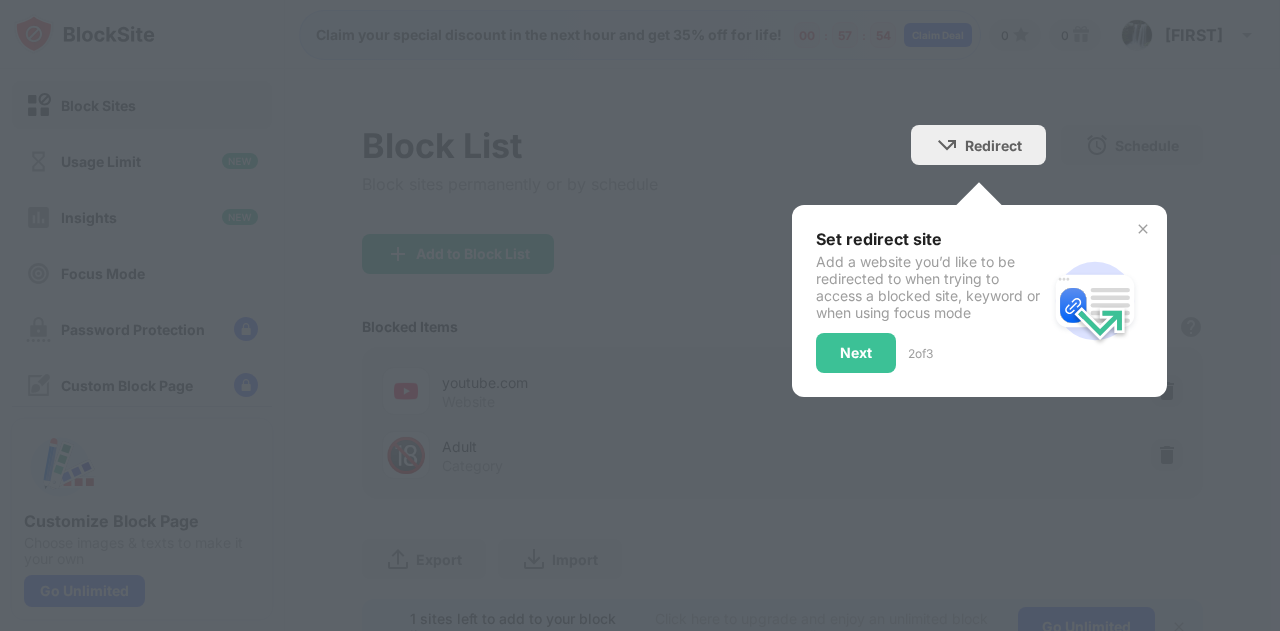 click on "Next" at bounding box center [856, 353] 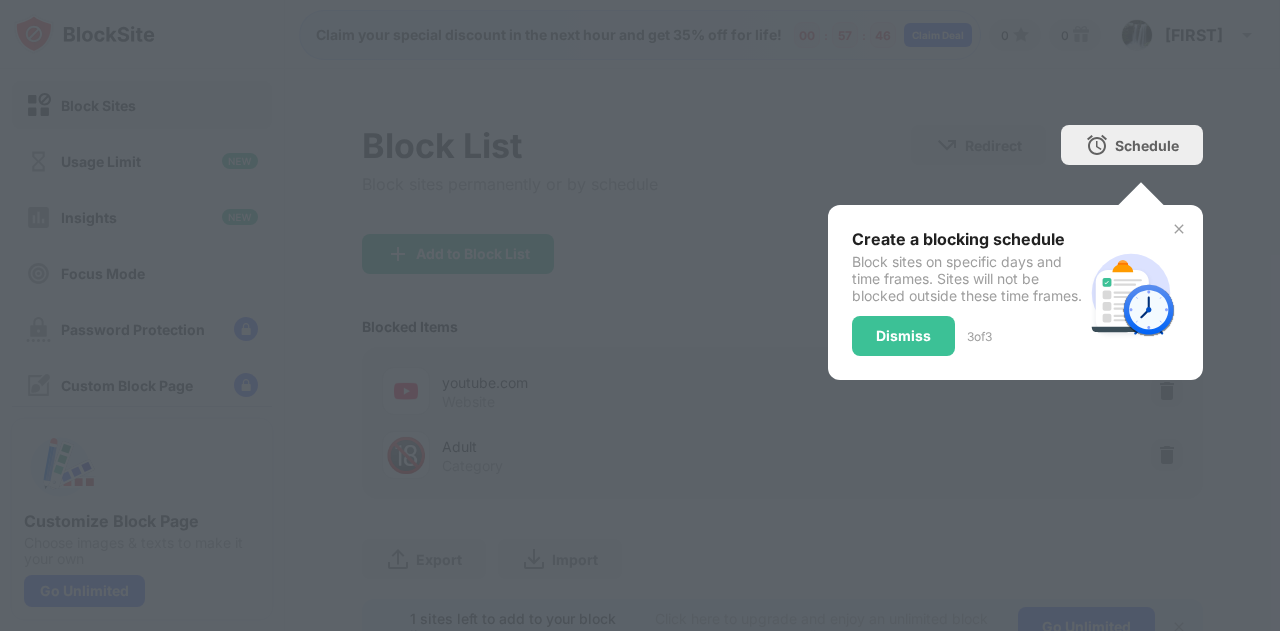 click on "Dismiss" at bounding box center [903, 336] 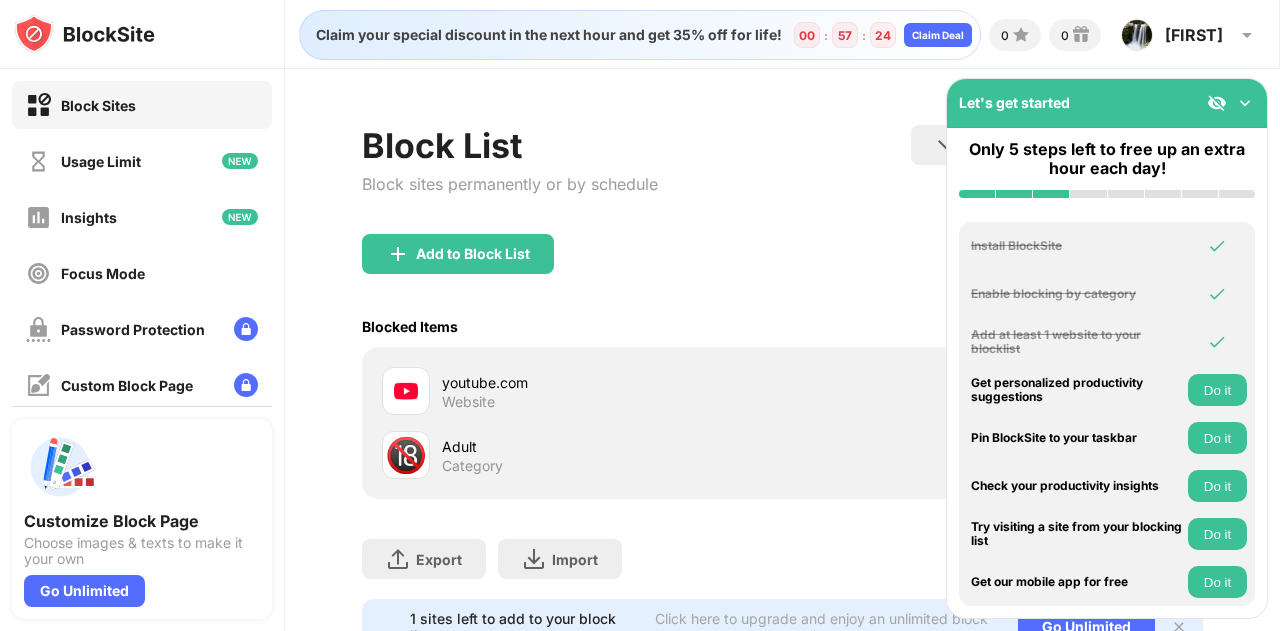 click at bounding box center [1245, 103] 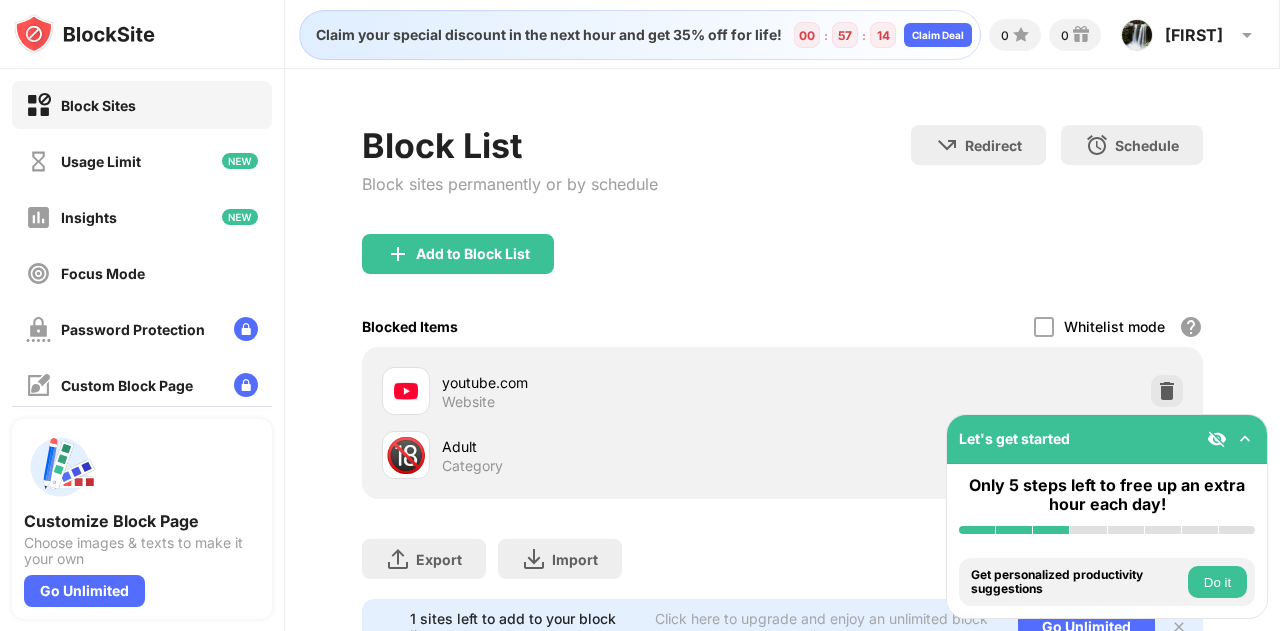 click at bounding box center [1217, 439] 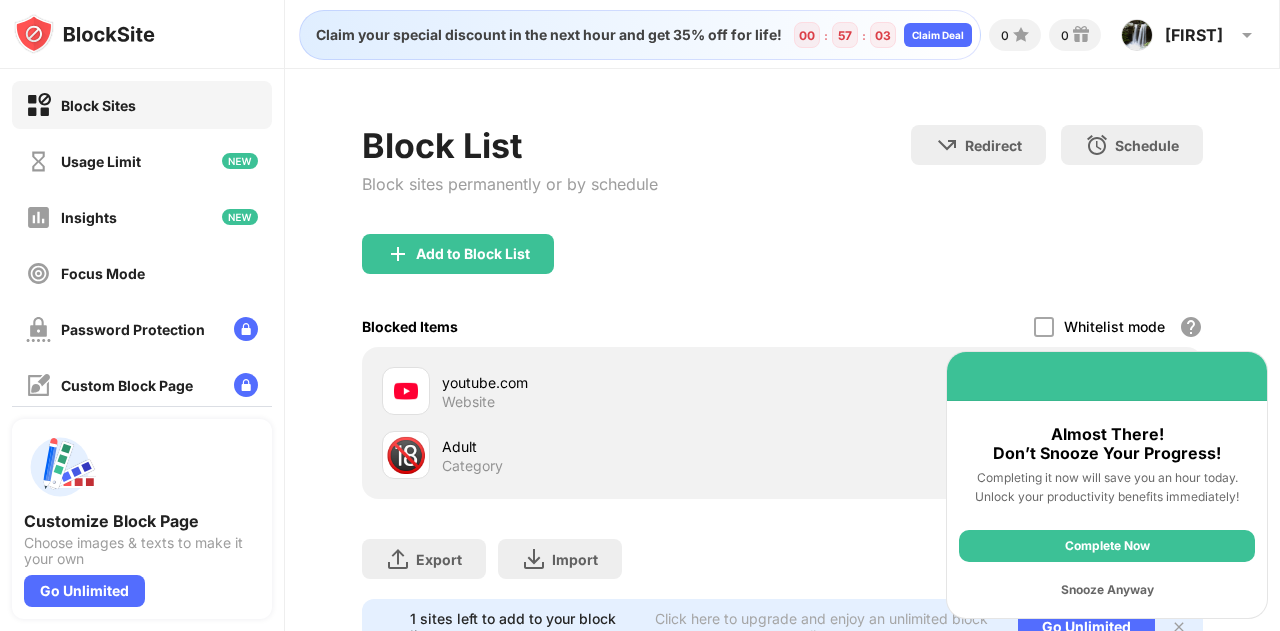 click on "Snooze Anyway" at bounding box center [1107, 590] 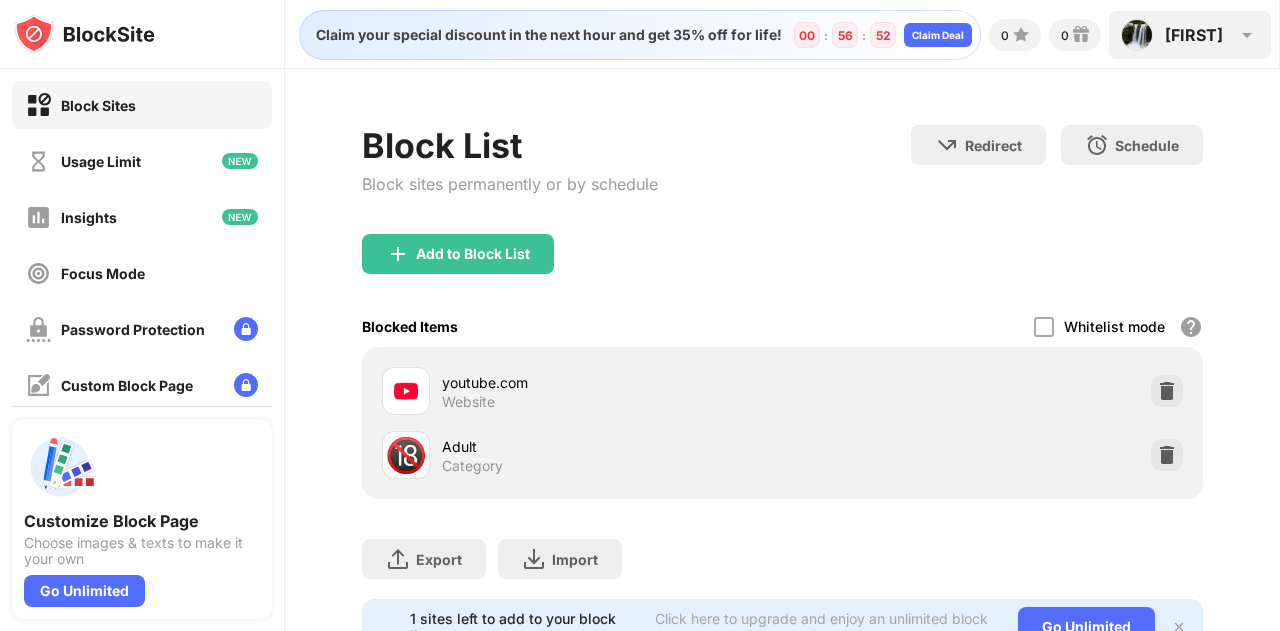 click on "[FIRST] [FIRST] [LAST] View Account Insights Premium Rewards Settings Support Log Out" at bounding box center (1190, 35) 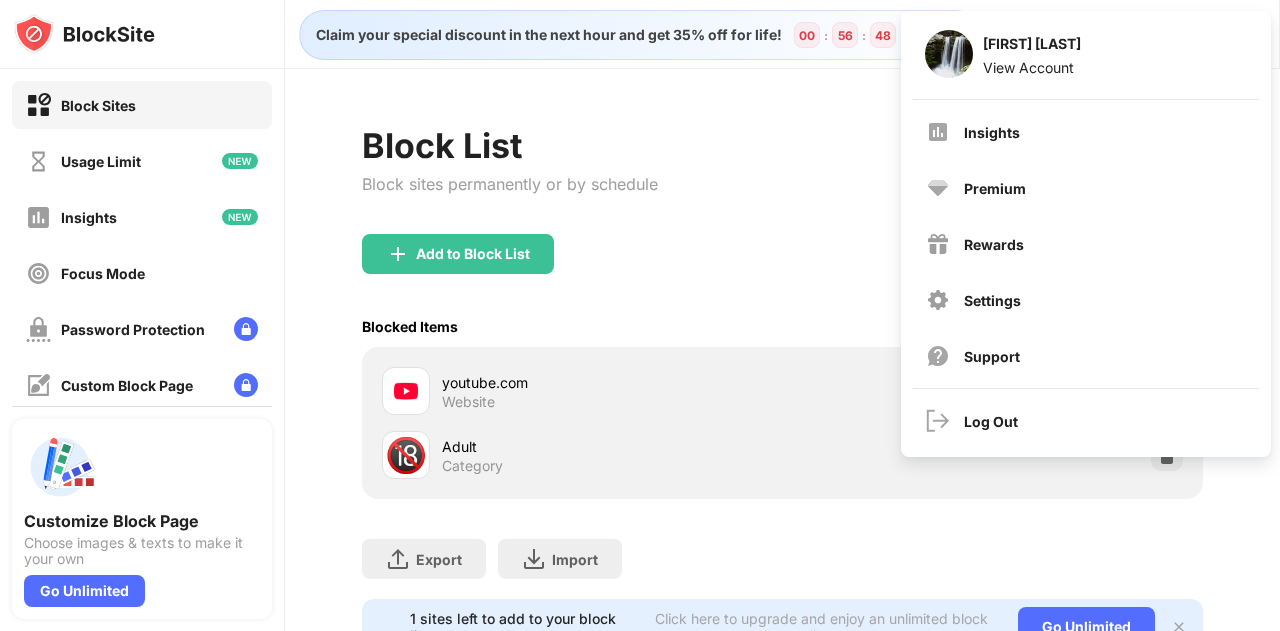 click on "Add to Block List" at bounding box center [782, 270] 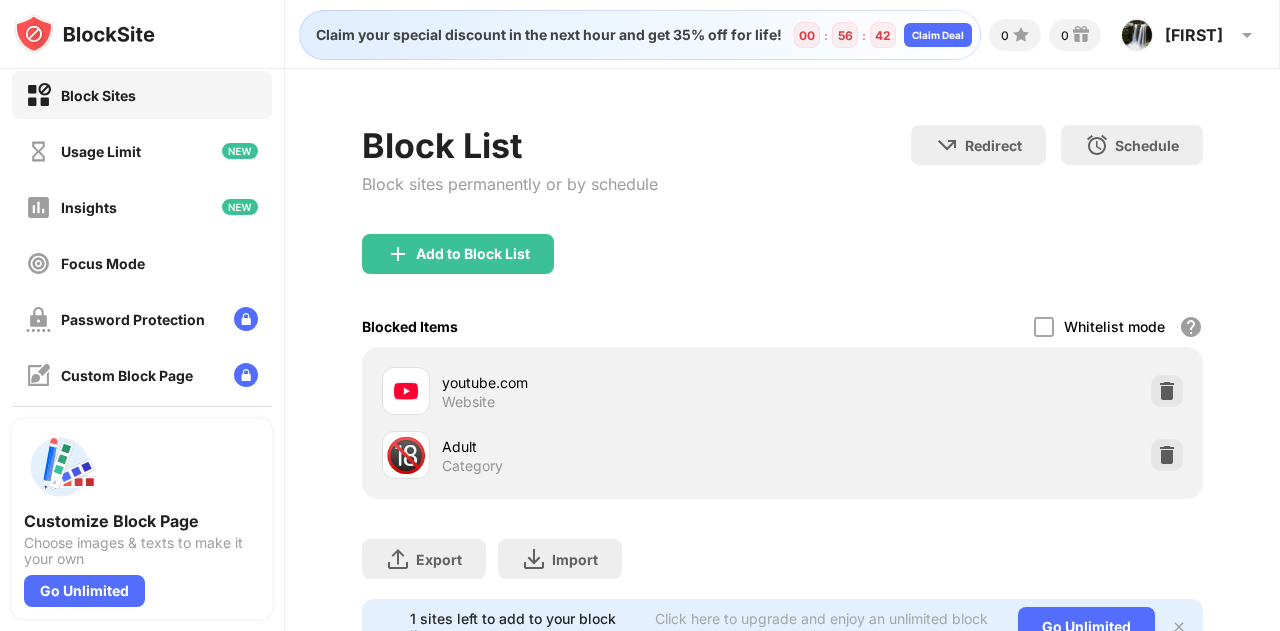scroll, scrollTop: 8, scrollLeft: 0, axis: vertical 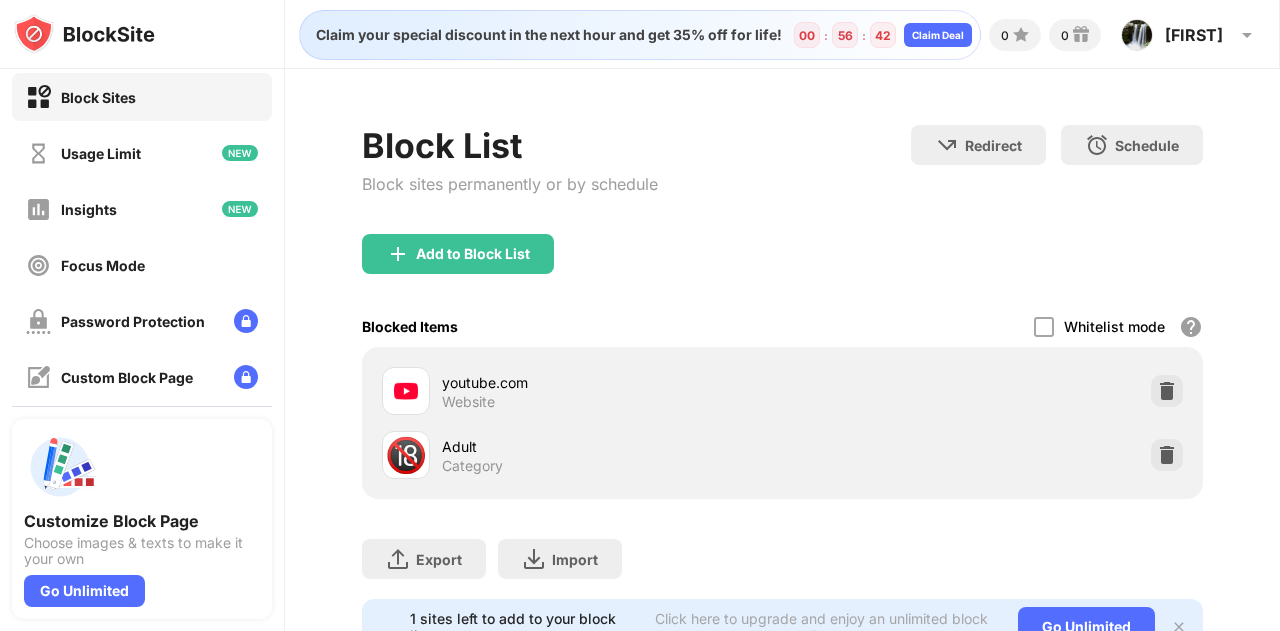 click on "Usage Limit" at bounding box center (142, 153) 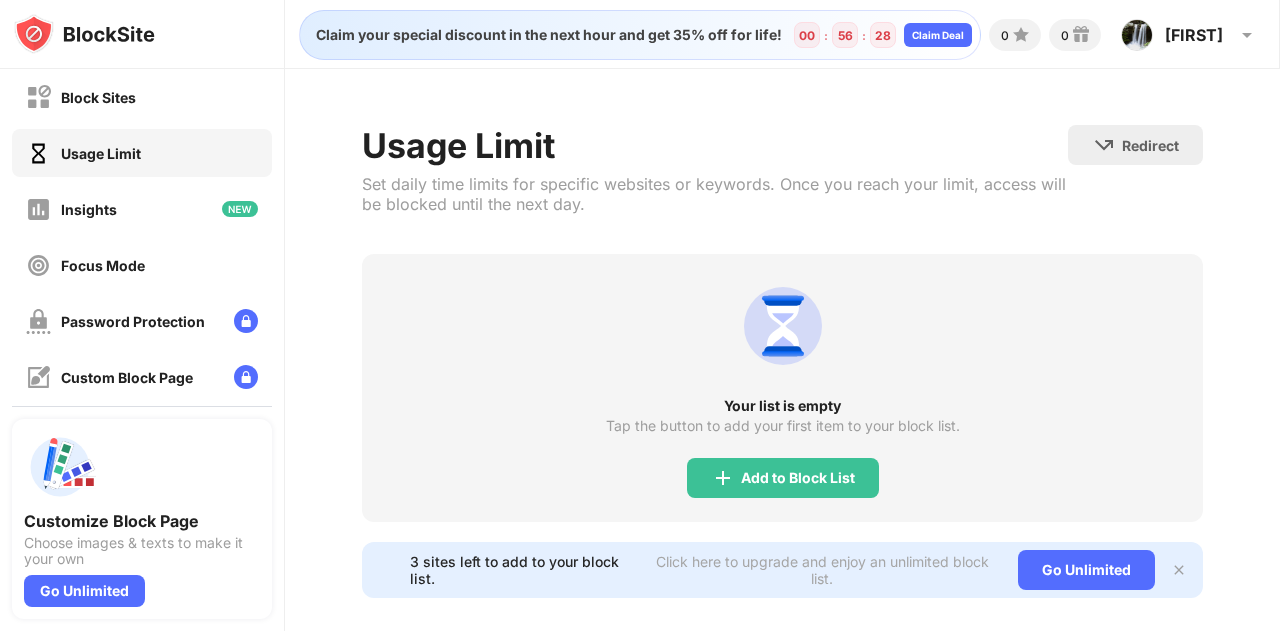 click on "Block Sites" at bounding box center (142, 97) 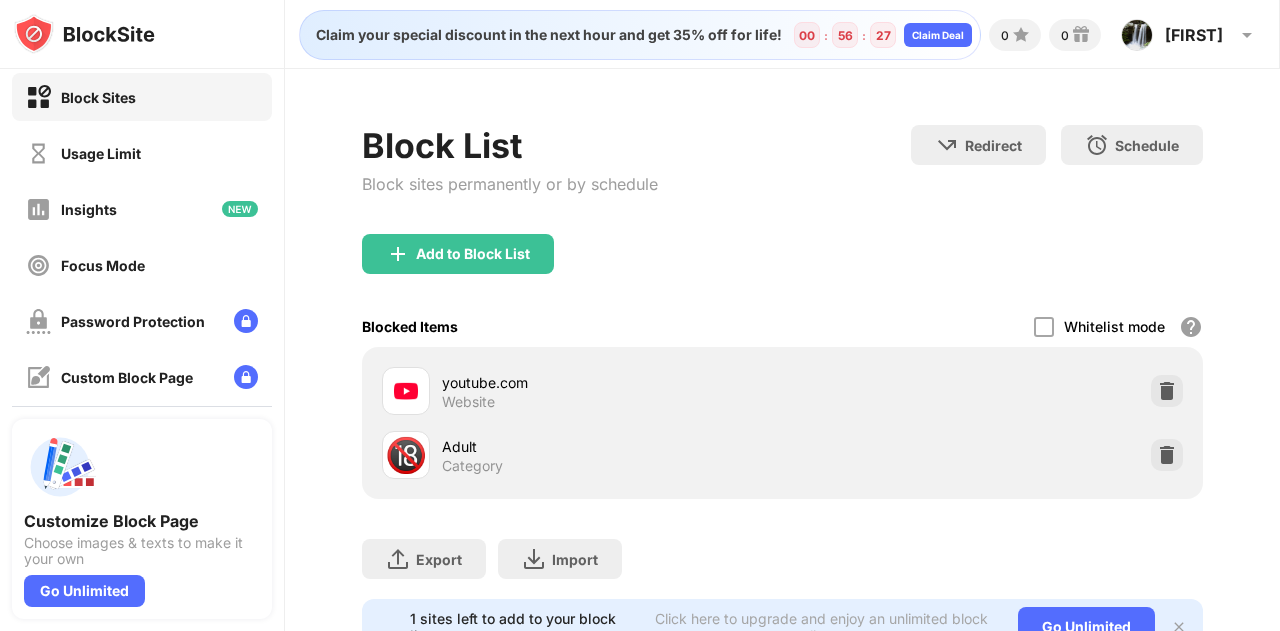 click on "Focus Mode" at bounding box center (85, 265) 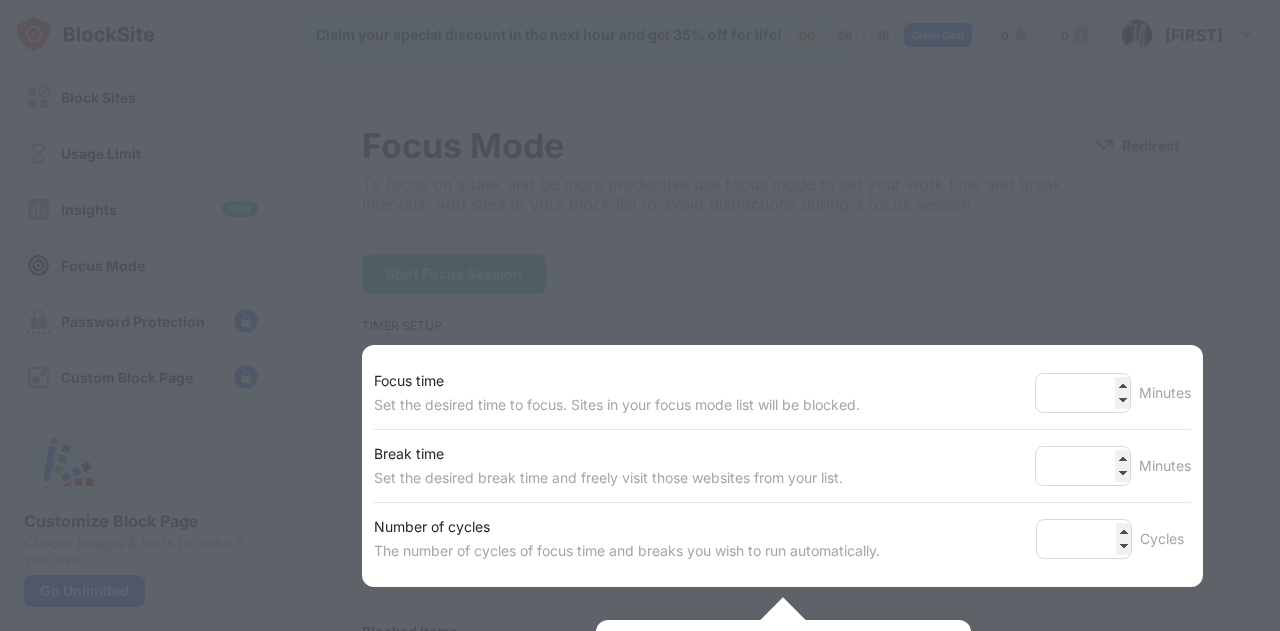 click at bounding box center [640, 315] 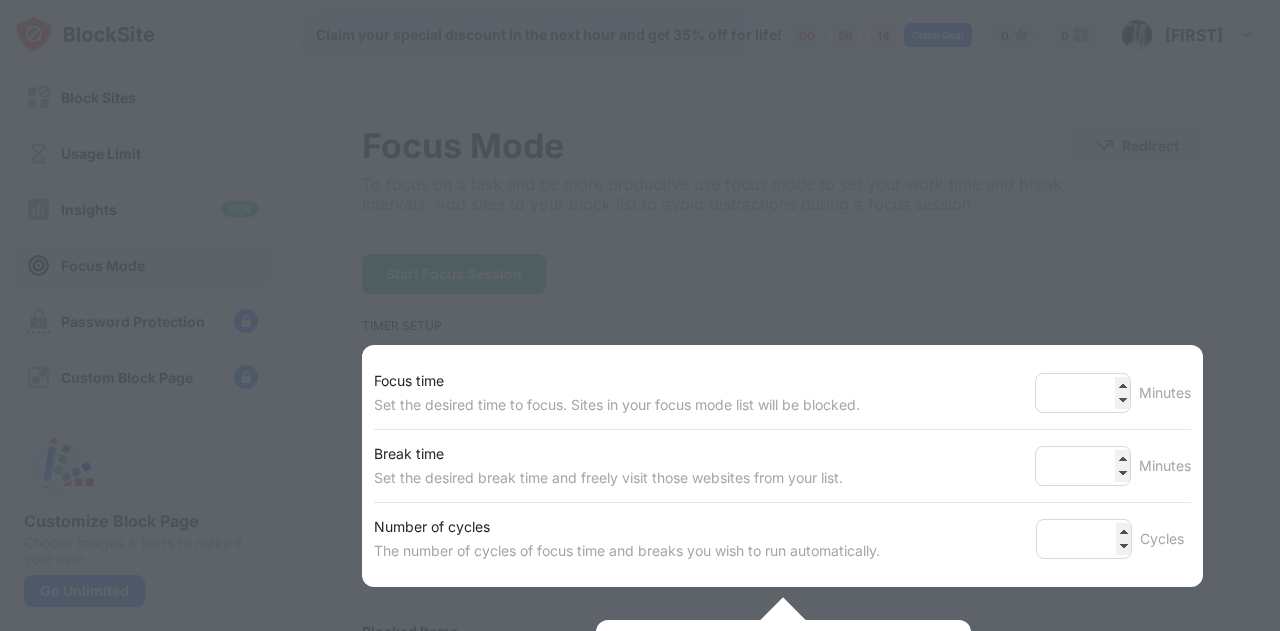 click at bounding box center [640, 315] 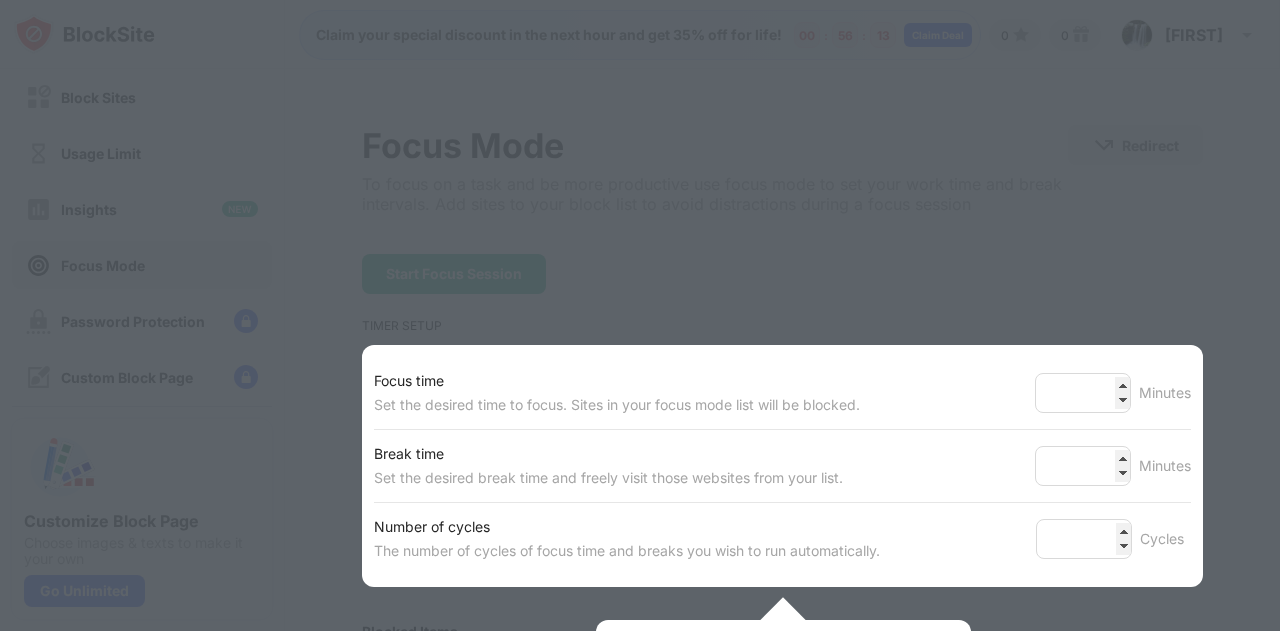 click at bounding box center (640, 315) 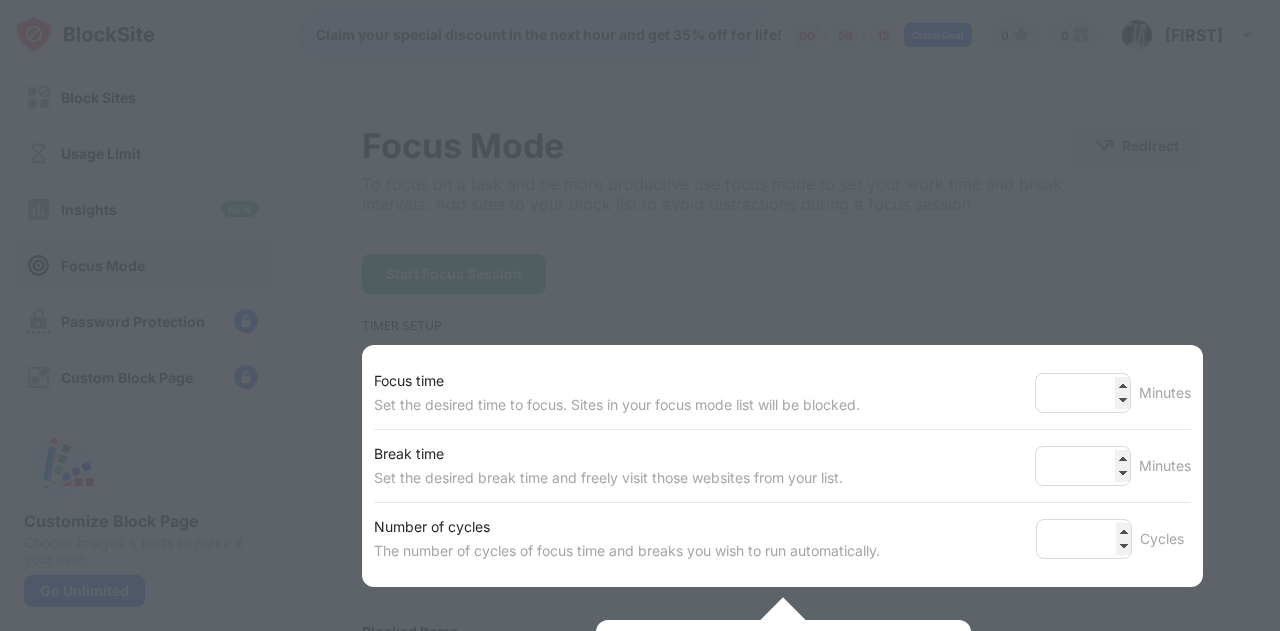 click at bounding box center [640, 315] 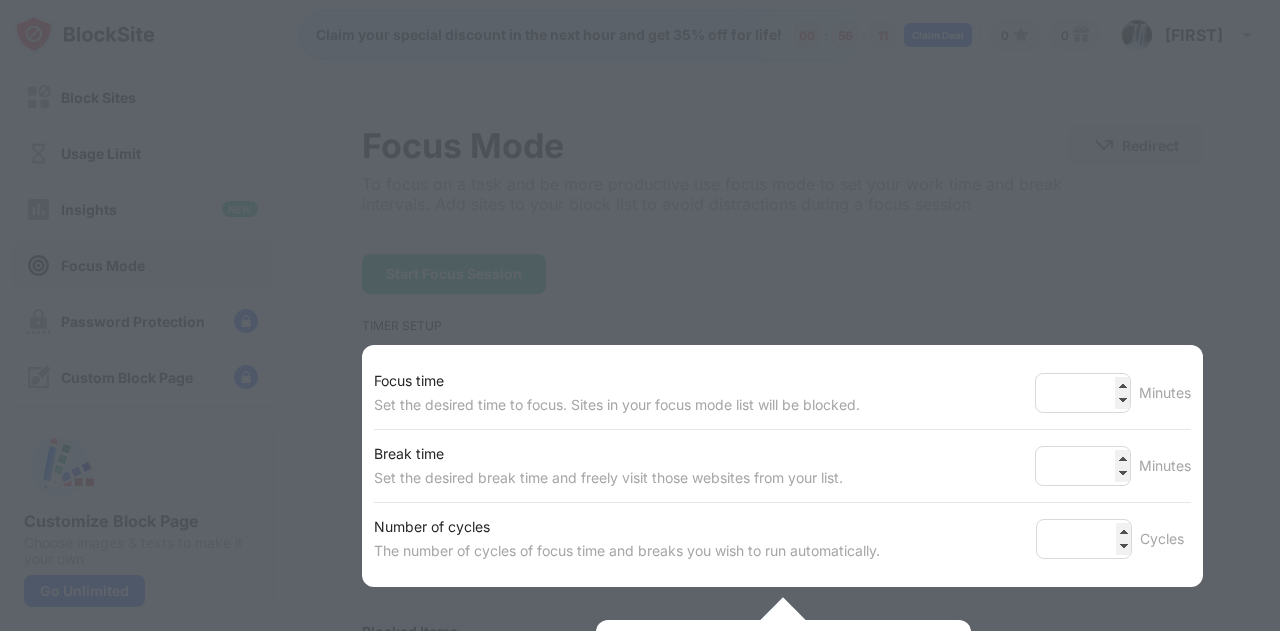 click at bounding box center (640, 315) 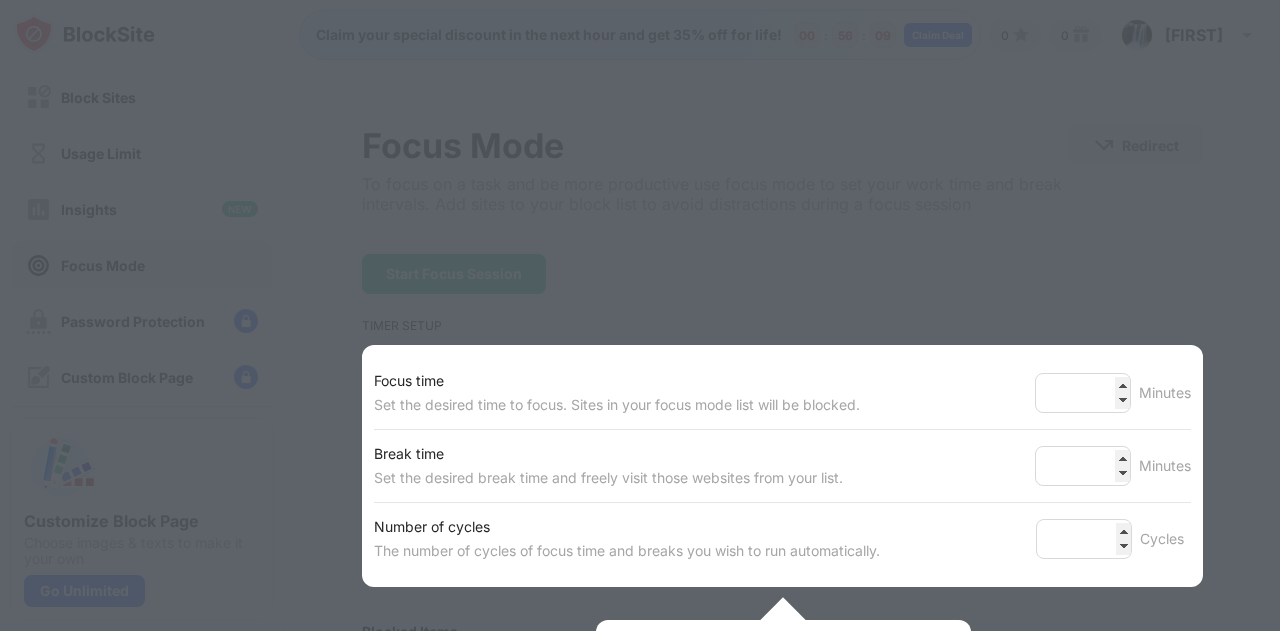 click at bounding box center (640, 315) 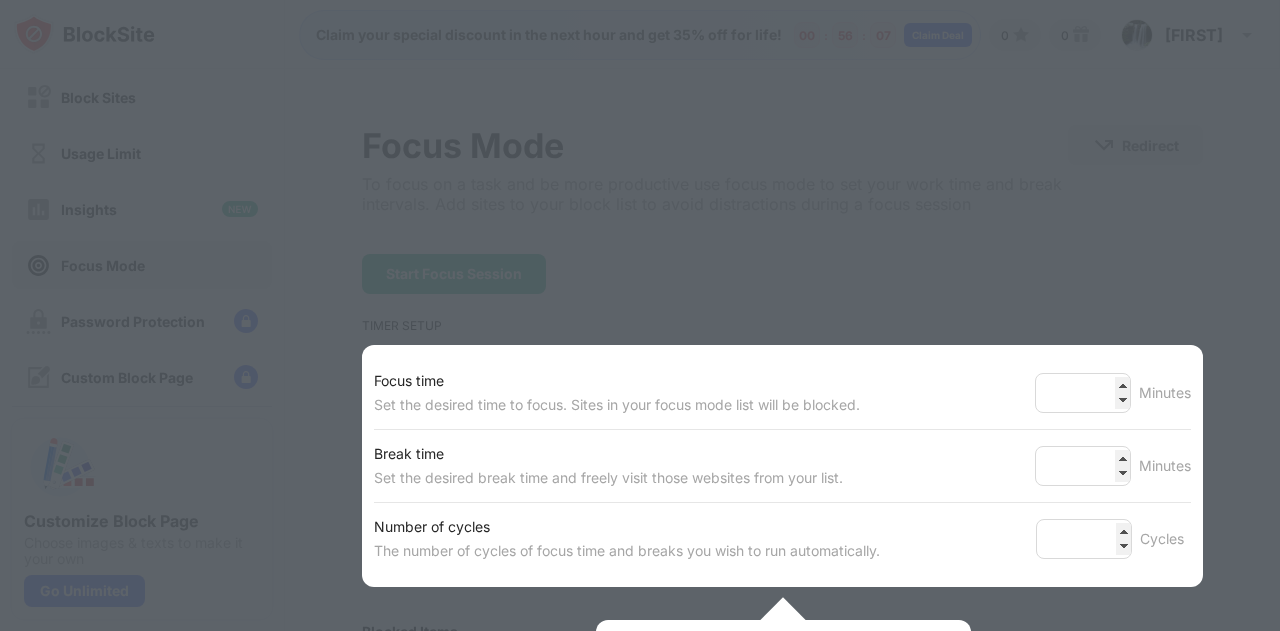 click at bounding box center [782, 619] 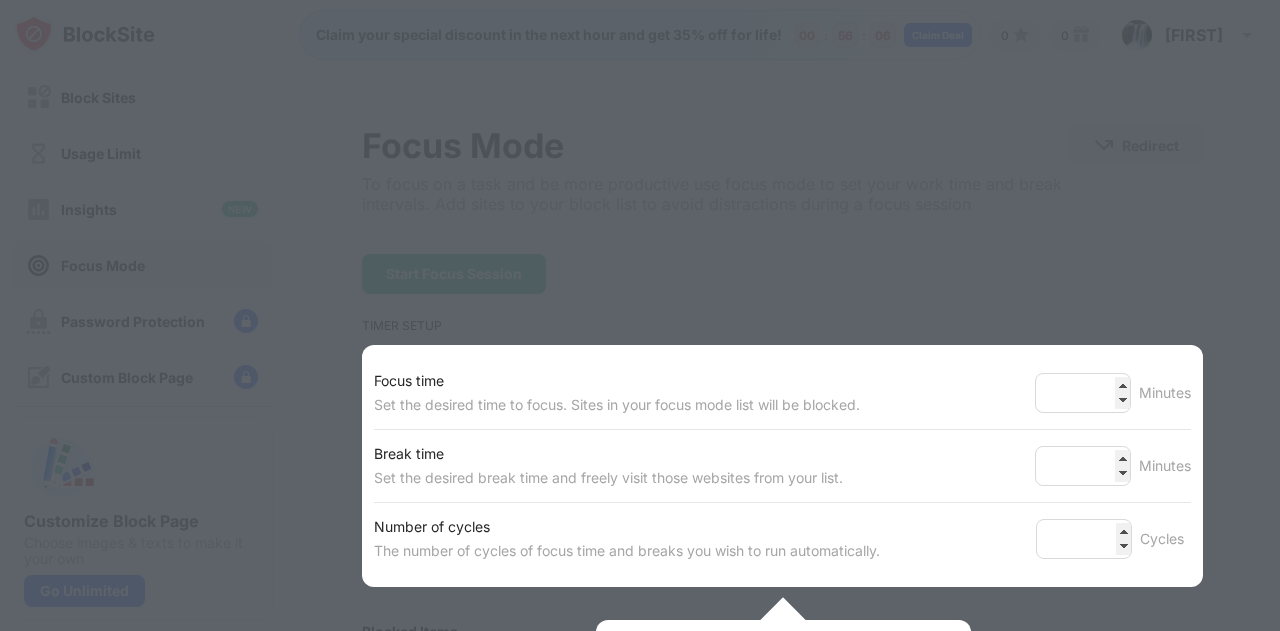 click at bounding box center [640, 315] 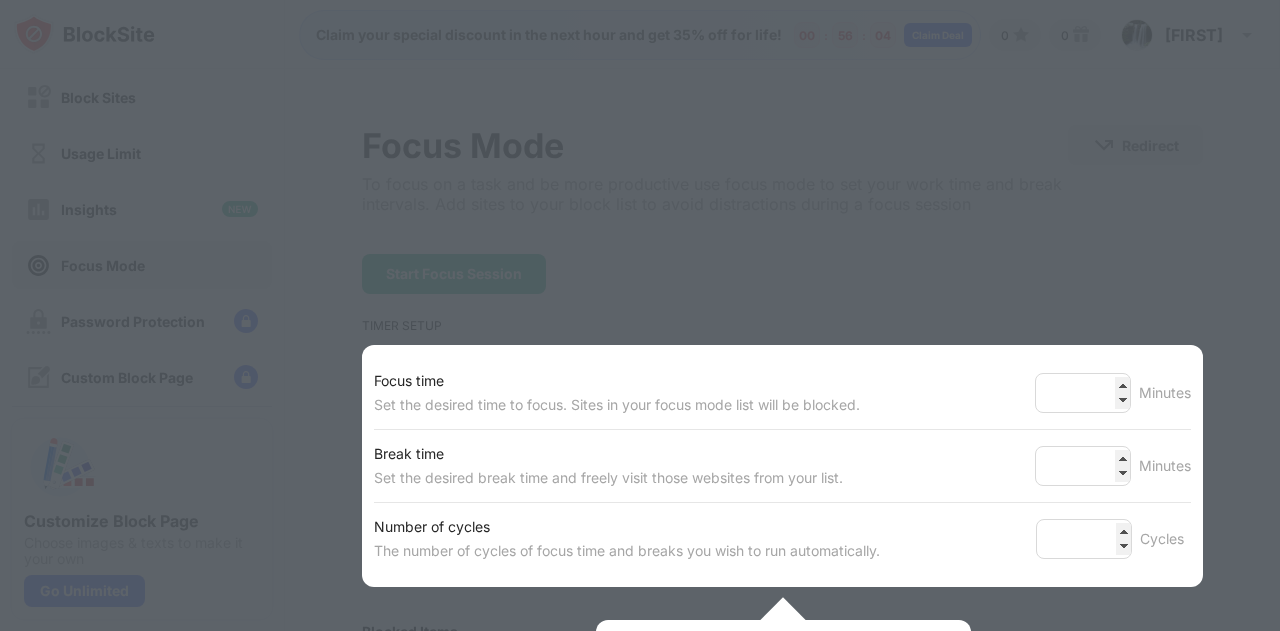 click at bounding box center [782, 619] 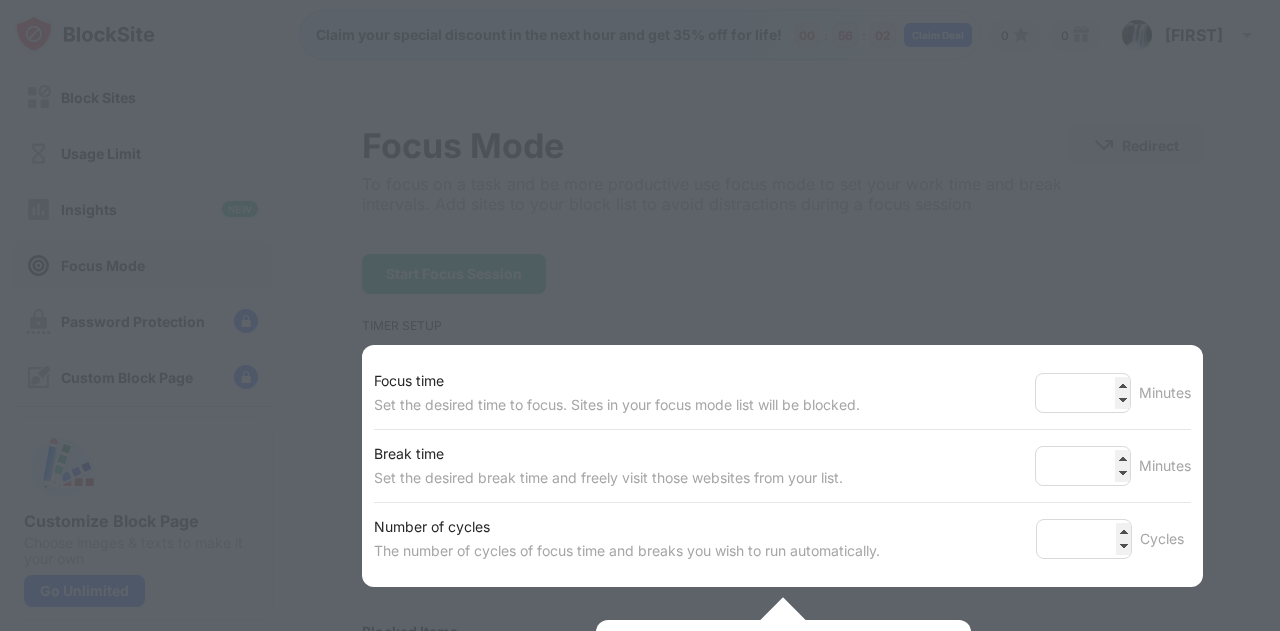 click at bounding box center (640, 315) 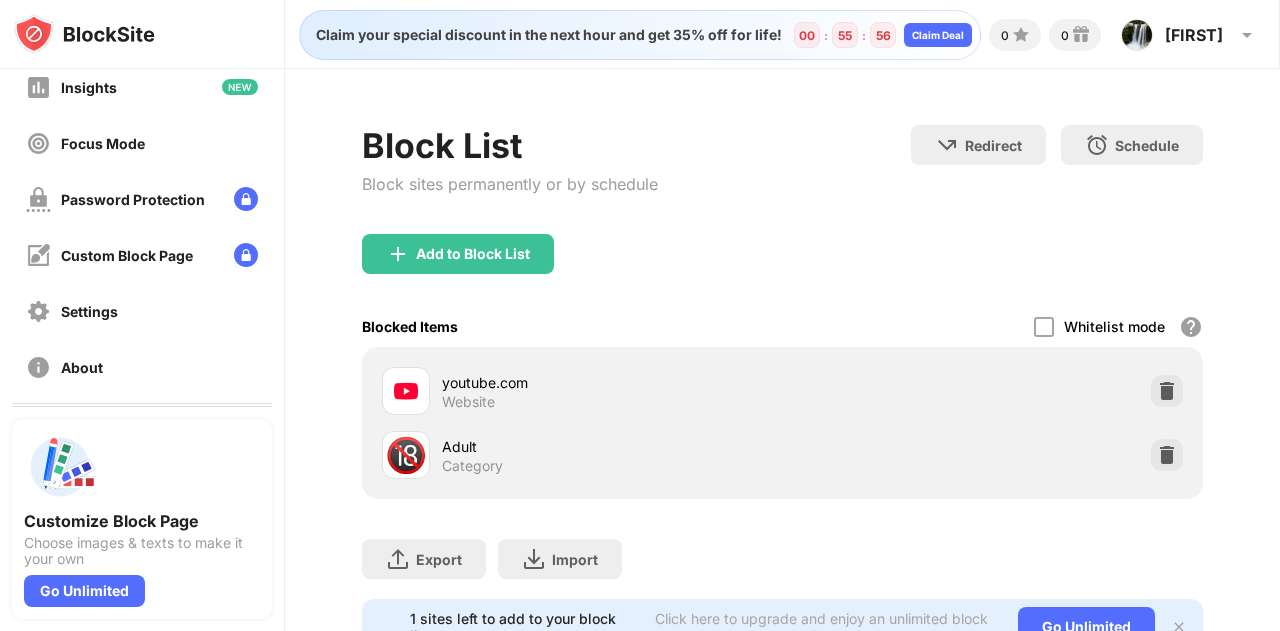 scroll, scrollTop: 247, scrollLeft: 0, axis: vertical 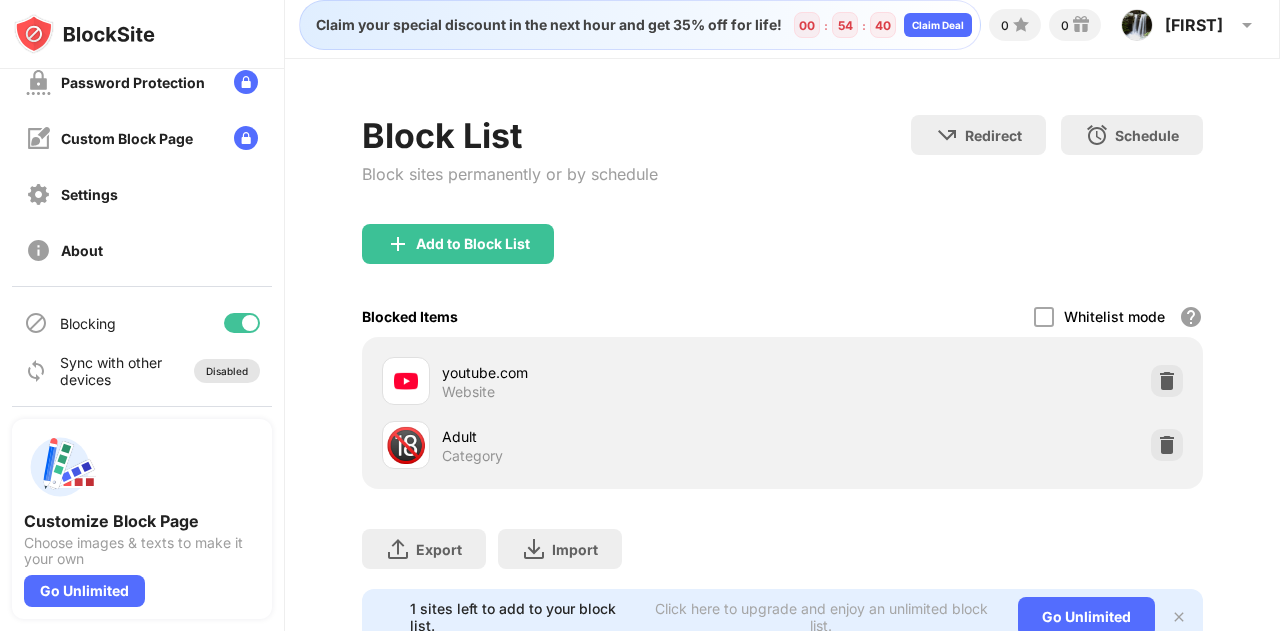 click on "Disabled" at bounding box center [227, 371] 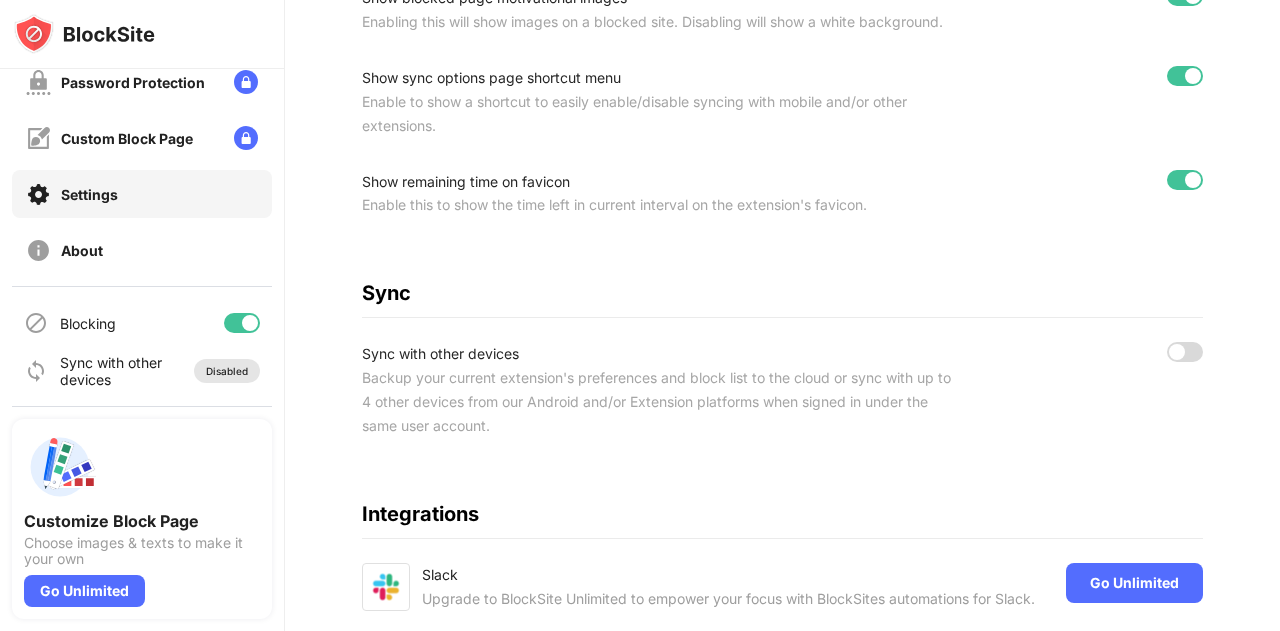 scroll, scrollTop: 1034, scrollLeft: 0, axis: vertical 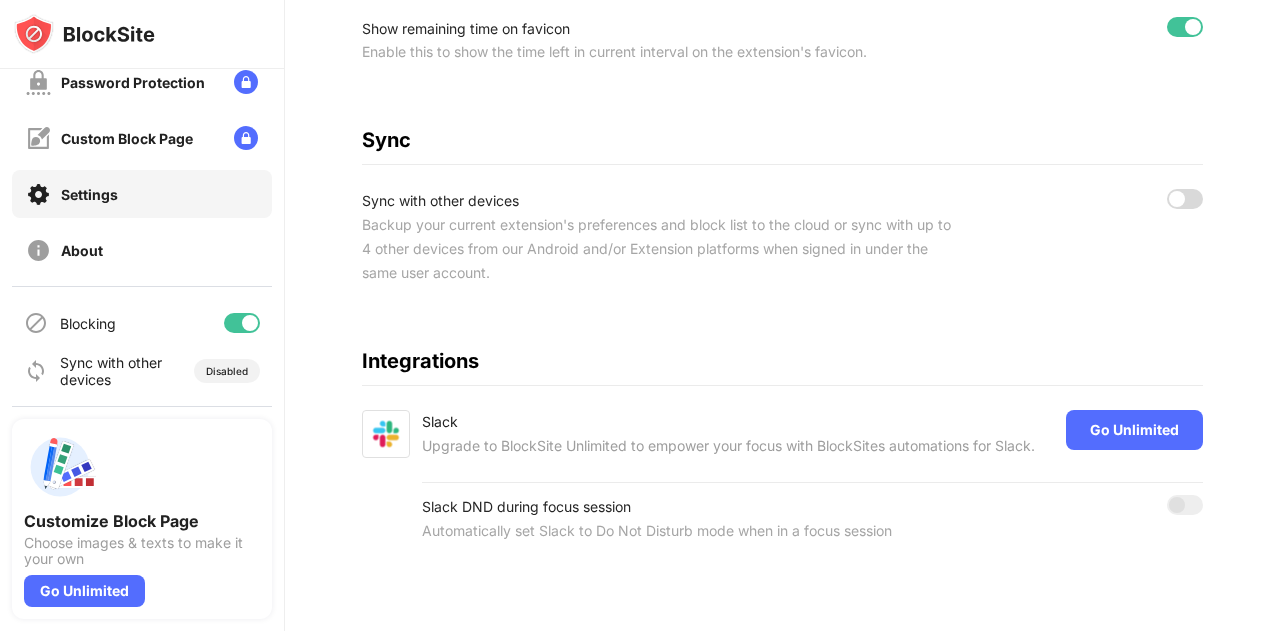 click at bounding box center (1177, 199) 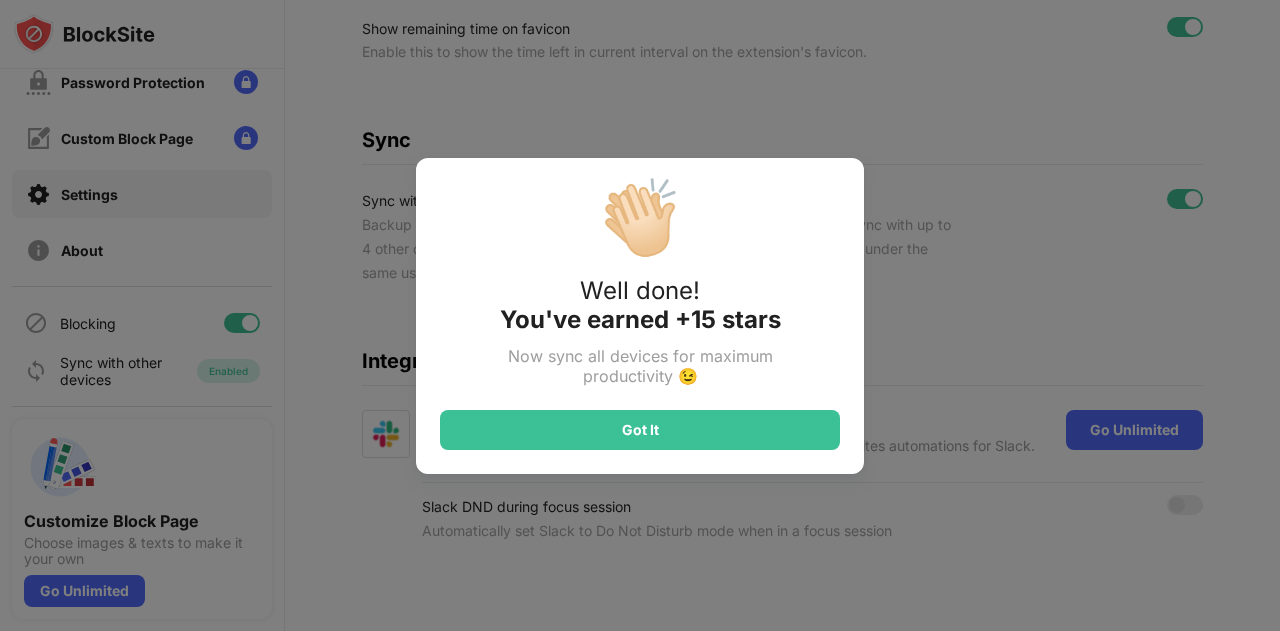 click on "Got It" at bounding box center (640, 430) 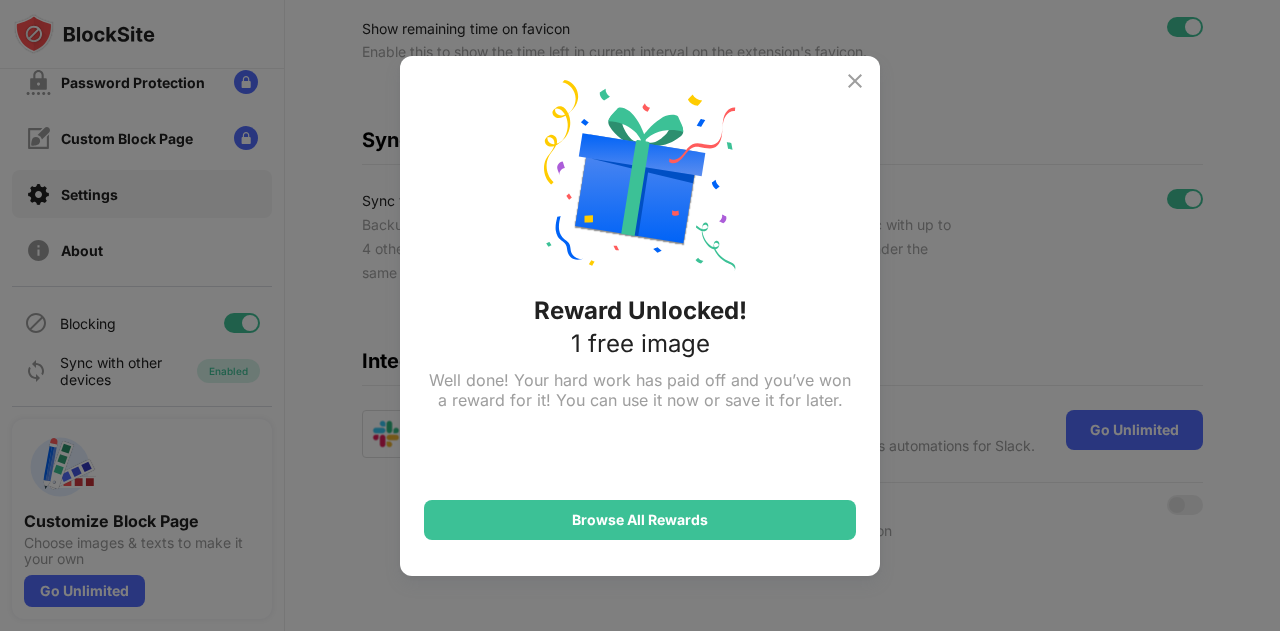 click on "Browse All Rewards" at bounding box center [640, 520] 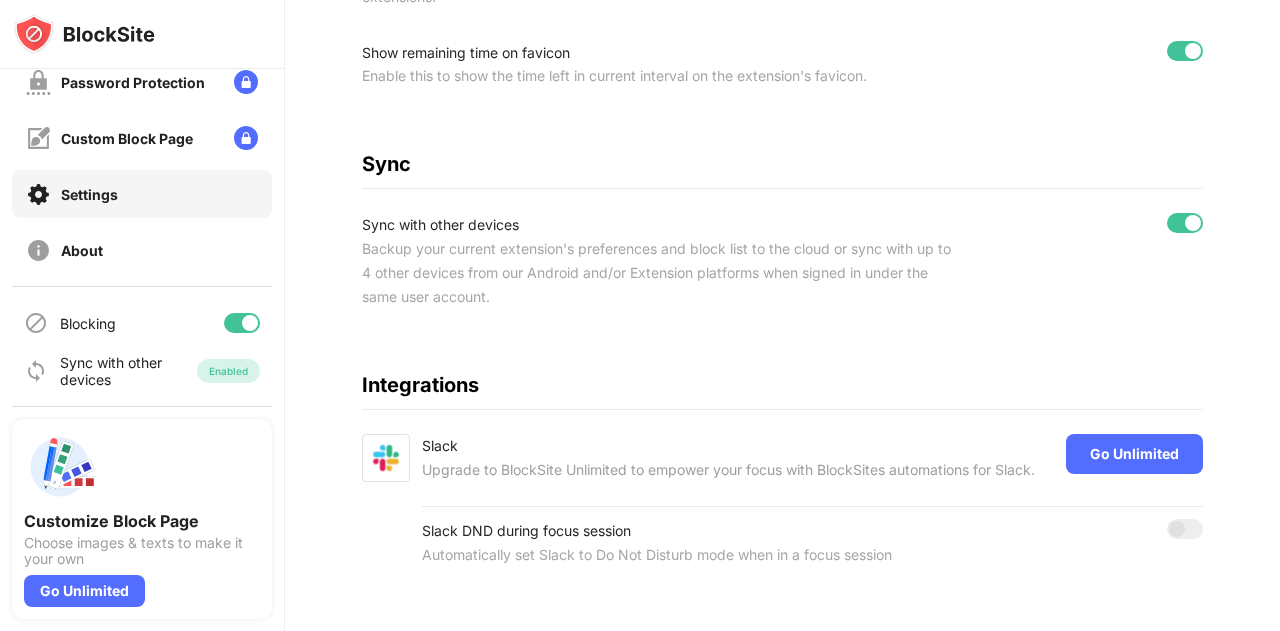 click on "Sync with other devices" at bounding box center [656, 225] 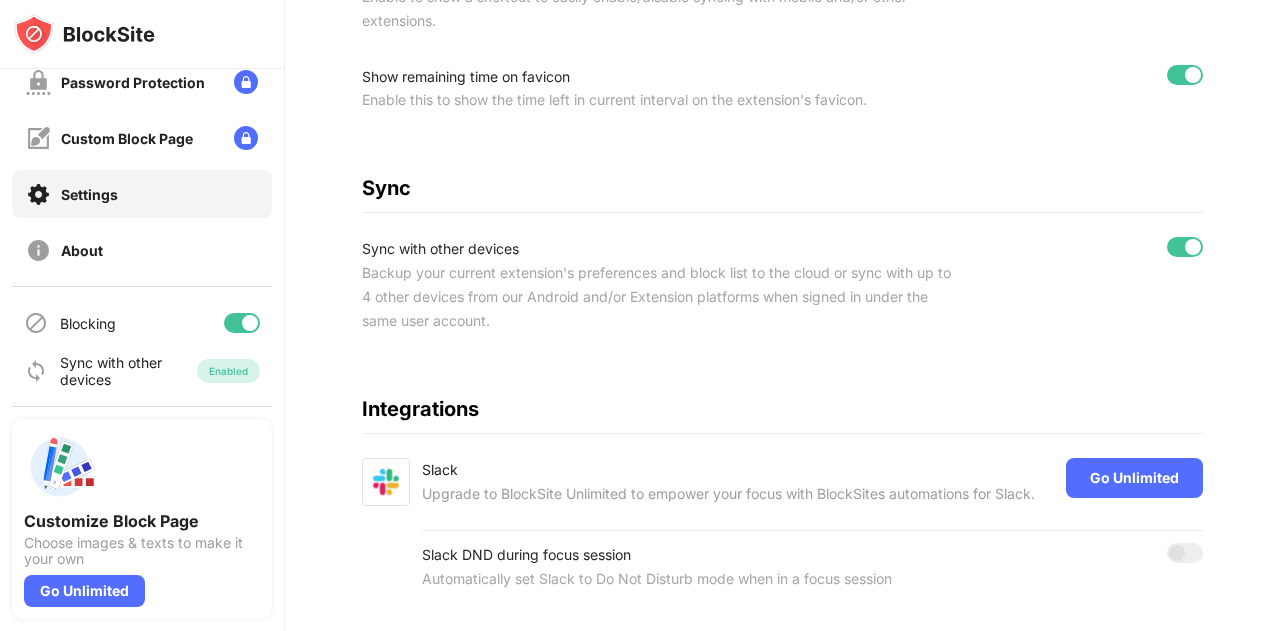 scroll, scrollTop: 1034, scrollLeft: 0, axis: vertical 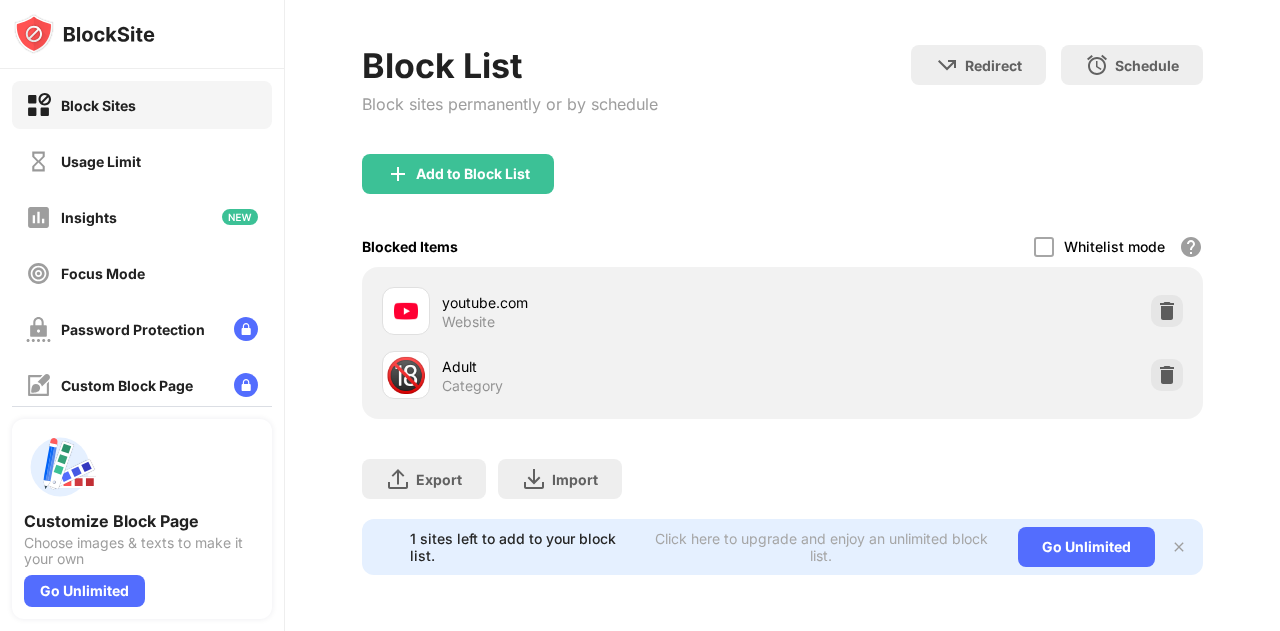 click on "Usage Limit" at bounding box center [142, 161] 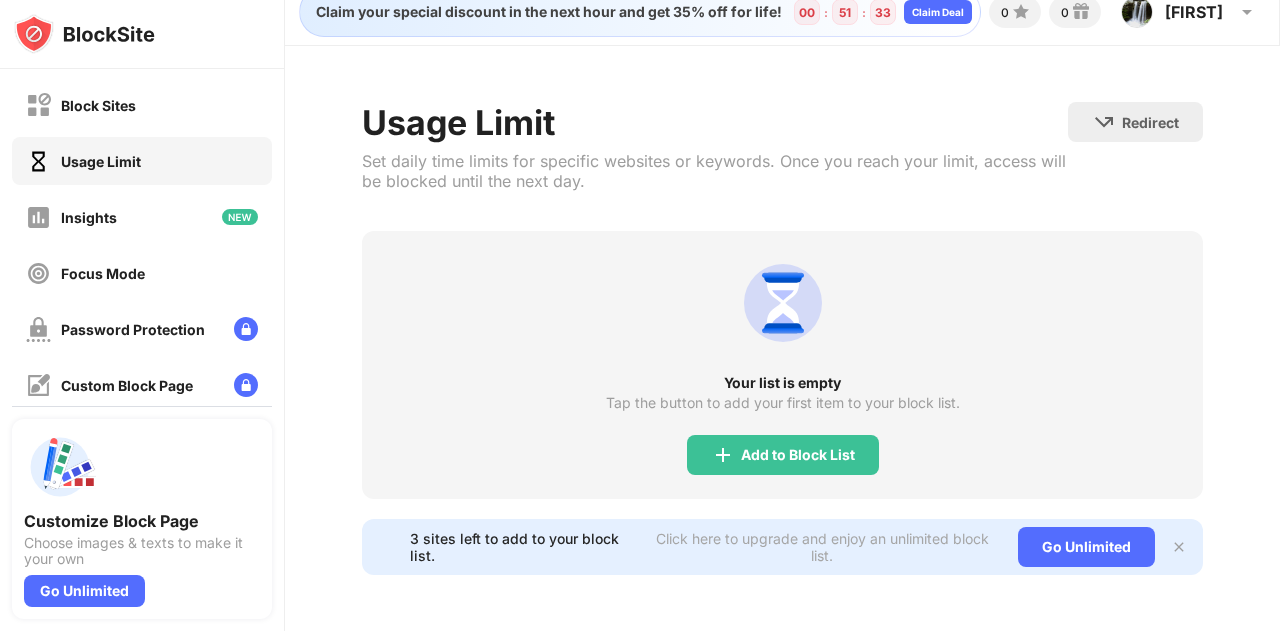 click on "Block Sites" at bounding box center [142, 105] 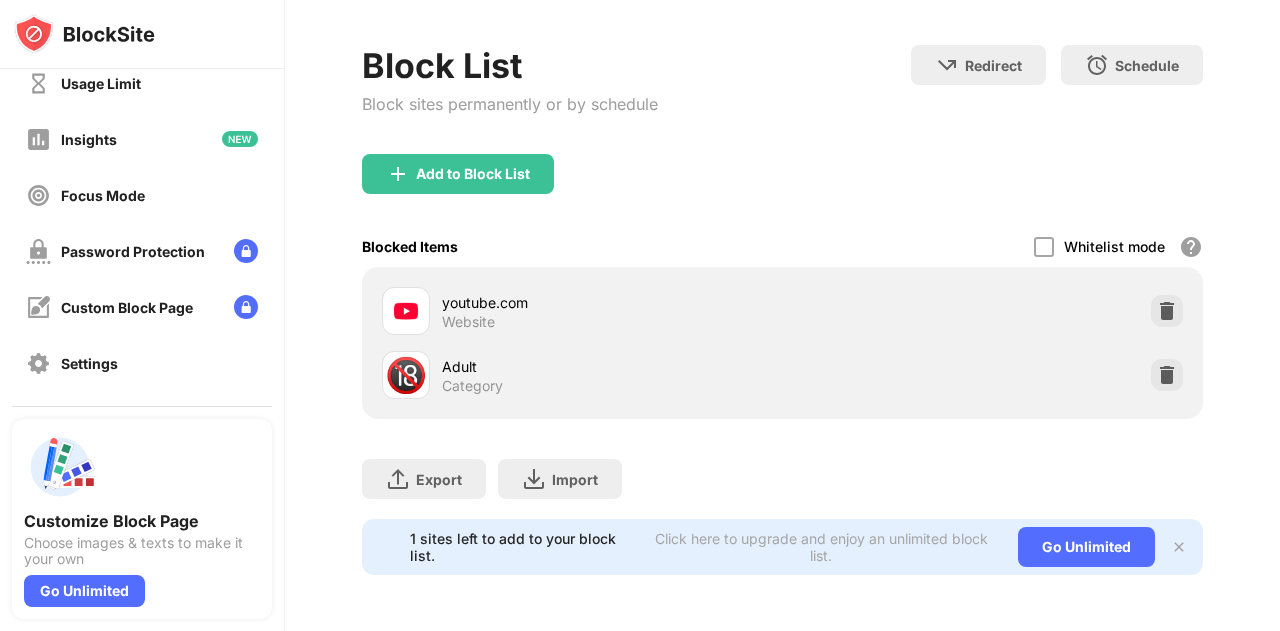 scroll, scrollTop: 97, scrollLeft: 0, axis: vertical 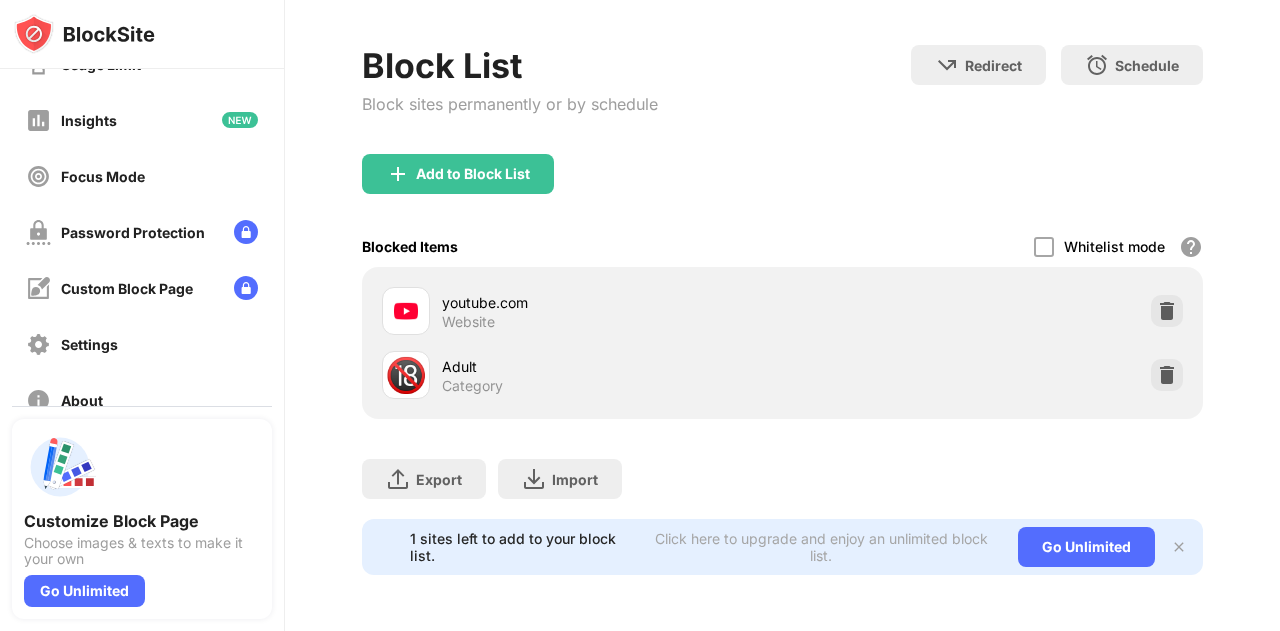 click on "Password Protection" at bounding box center [115, 232] 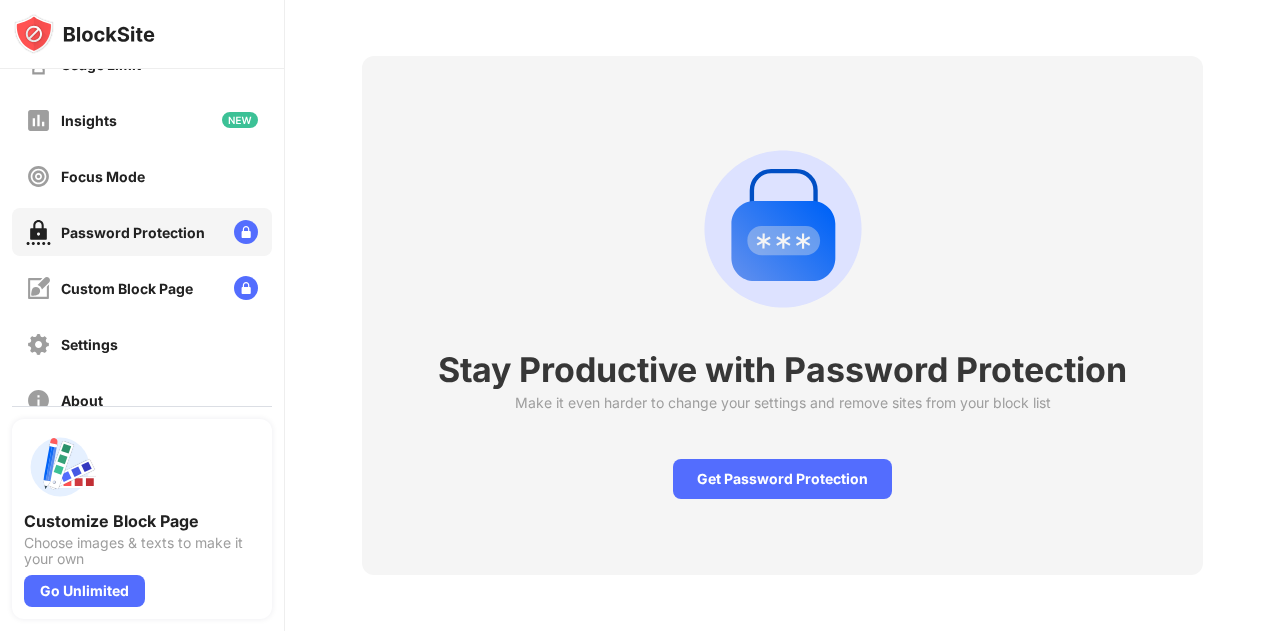 click on "Custom Block Page" at bounding box center (109, 288) 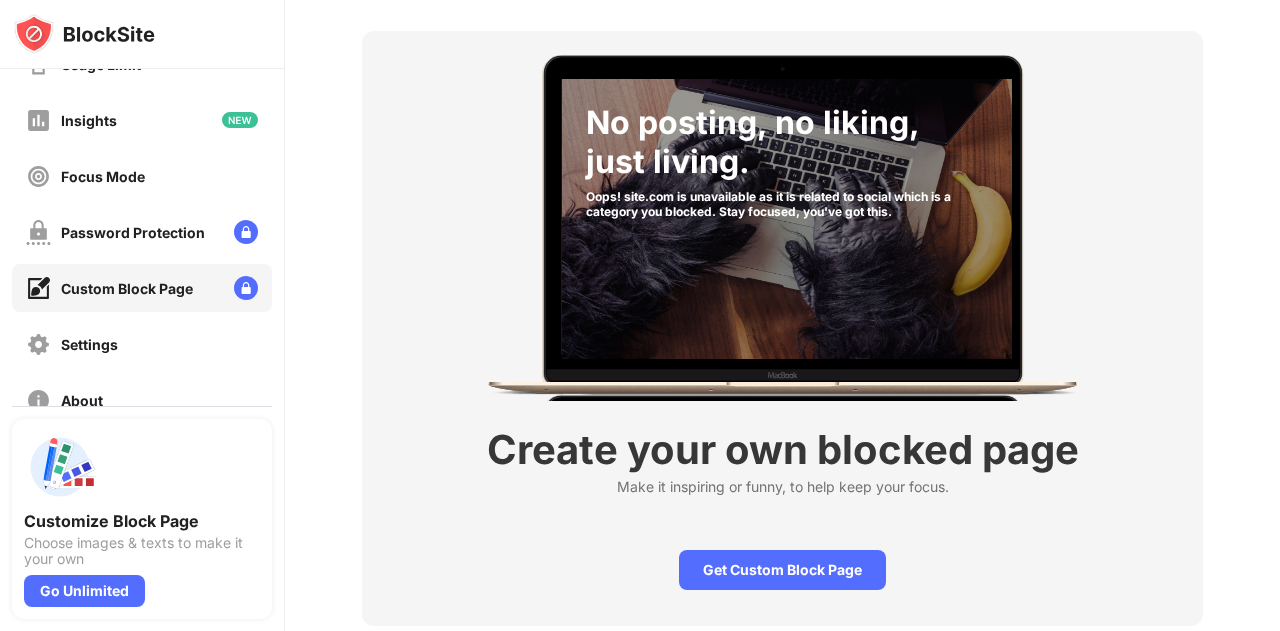 click at bounding box center (38, 232) 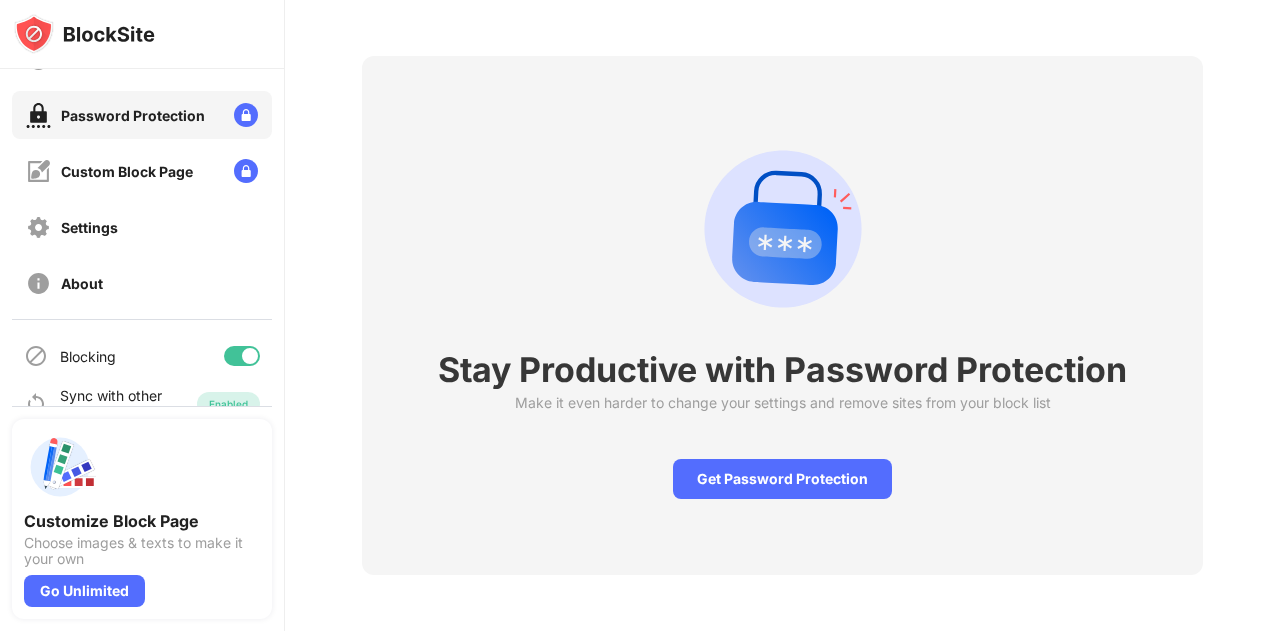 scroll, scrollTop: 247, scrollLeft: 0, axis: vertical 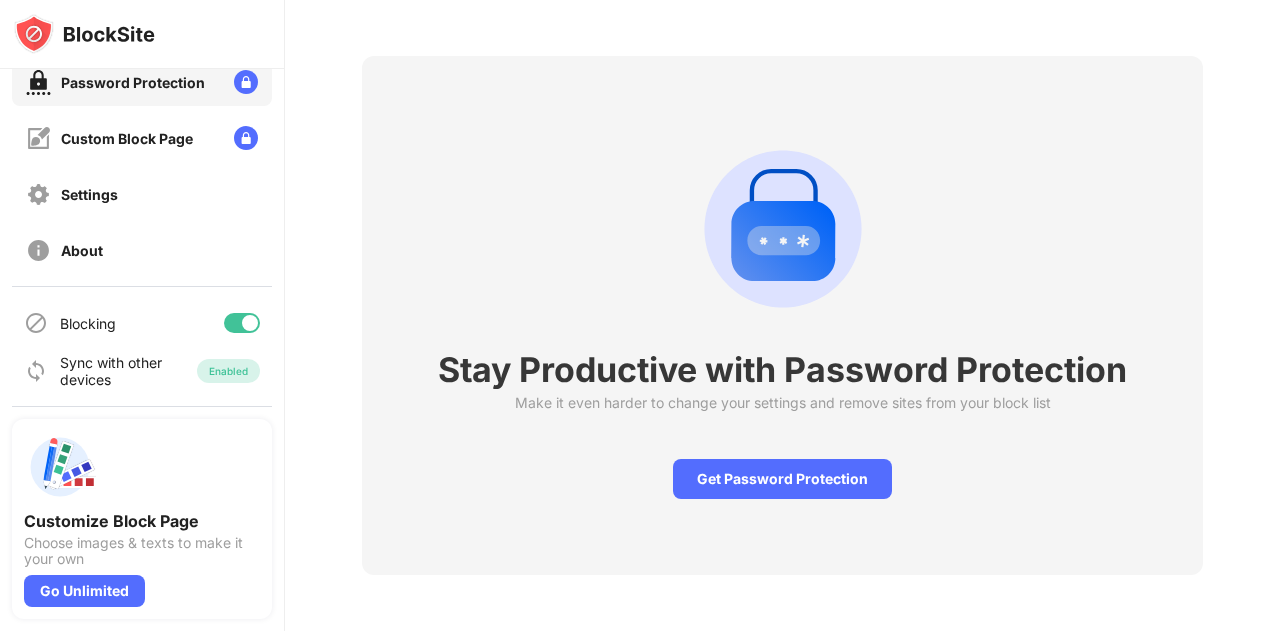 click at bounding box center (38, 194) 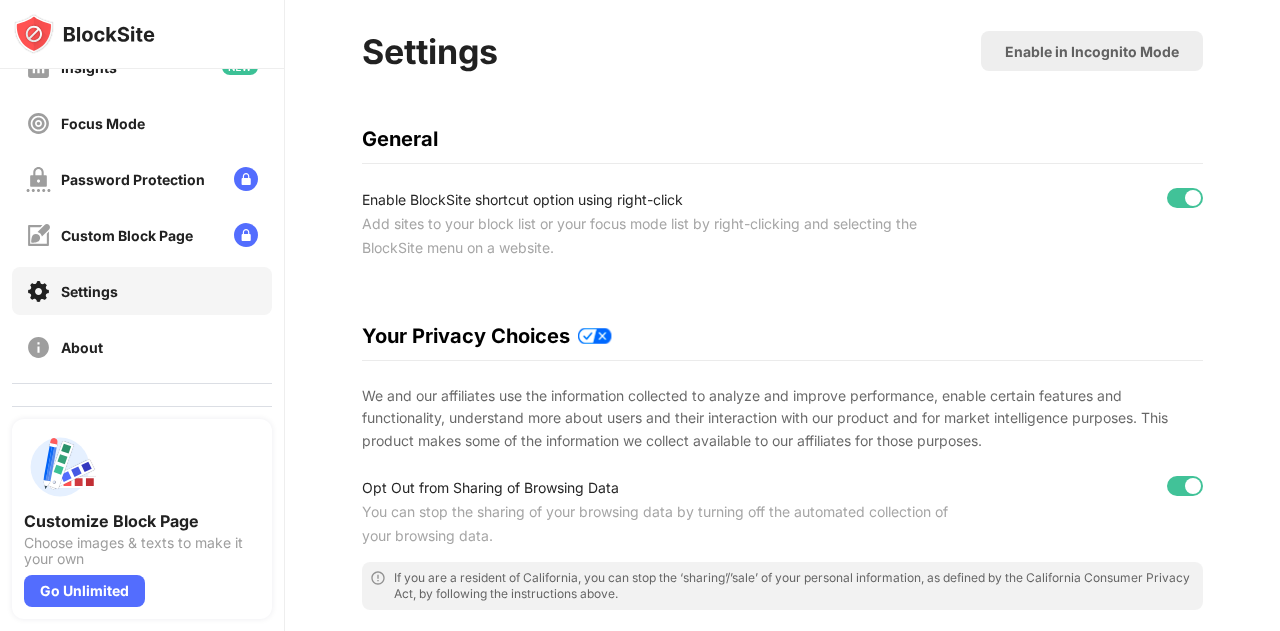 scroll, scrollTop: 112, scrollLeft: 0, axis: vertical 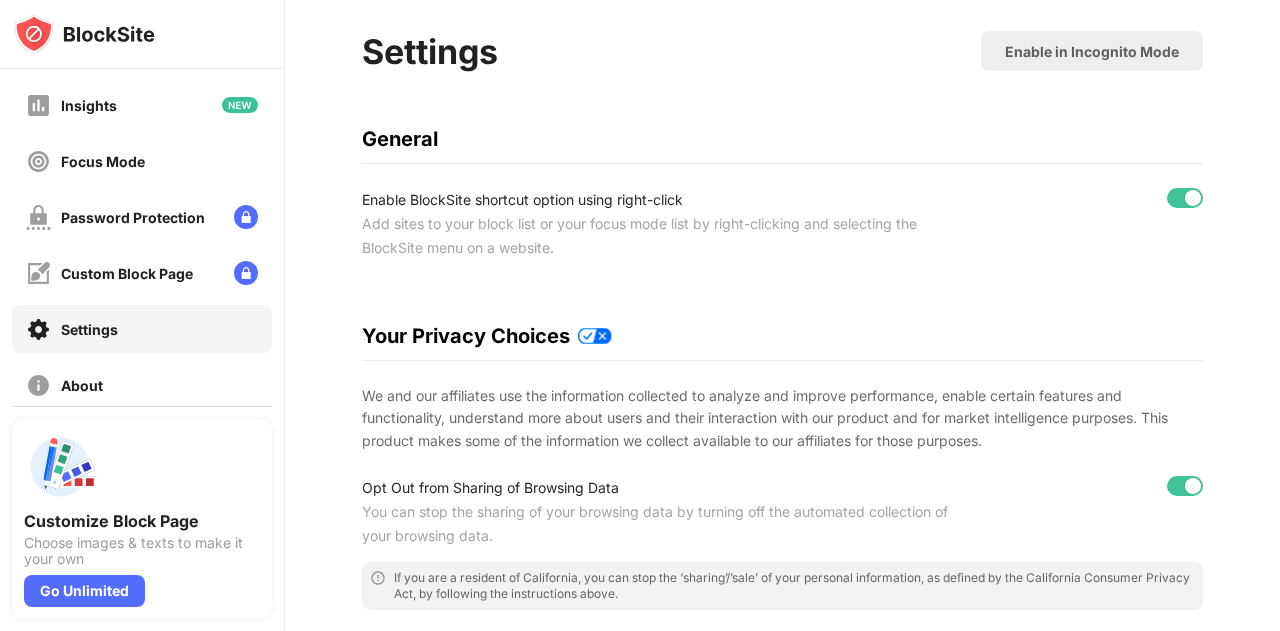 click on "Focus Mode" at bounding box center [142, 161] 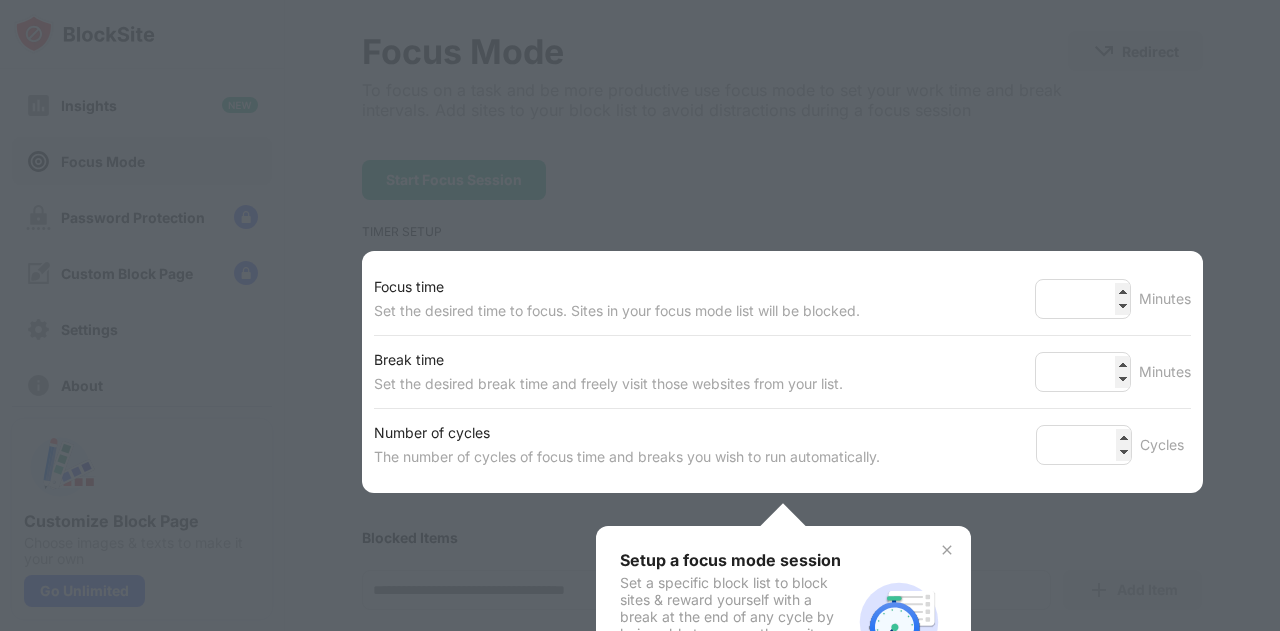 click at bounding box center (640, 315) 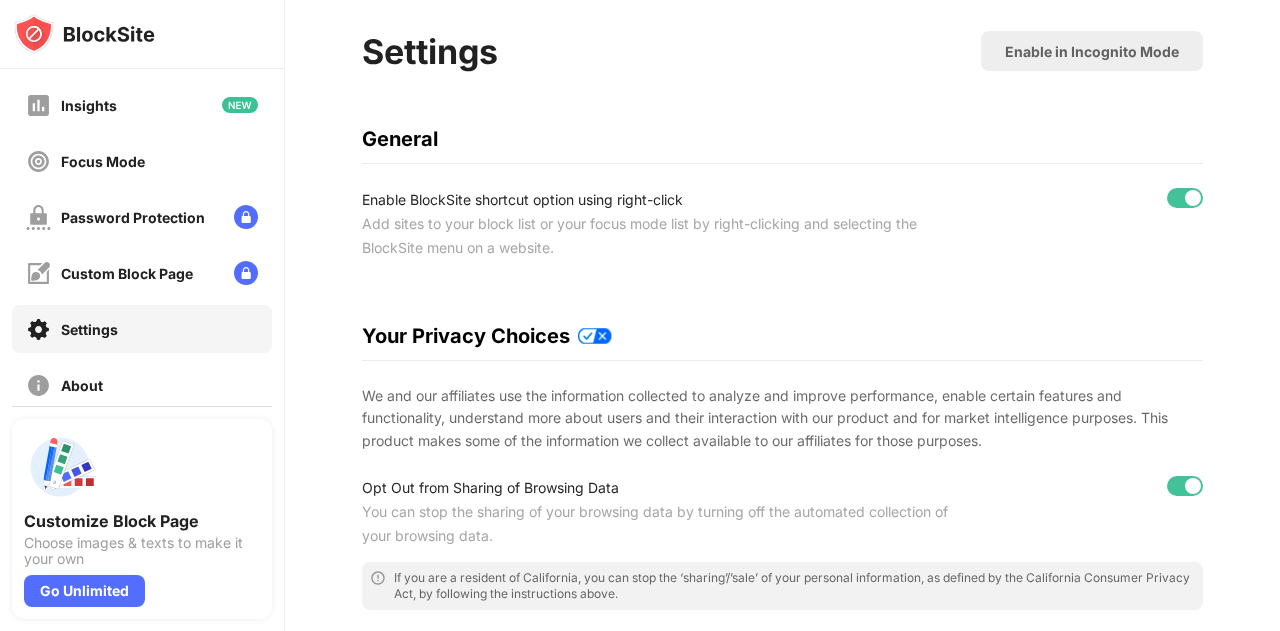 scroll, scrollTop: 0, scrollLeft: 0, axis: both 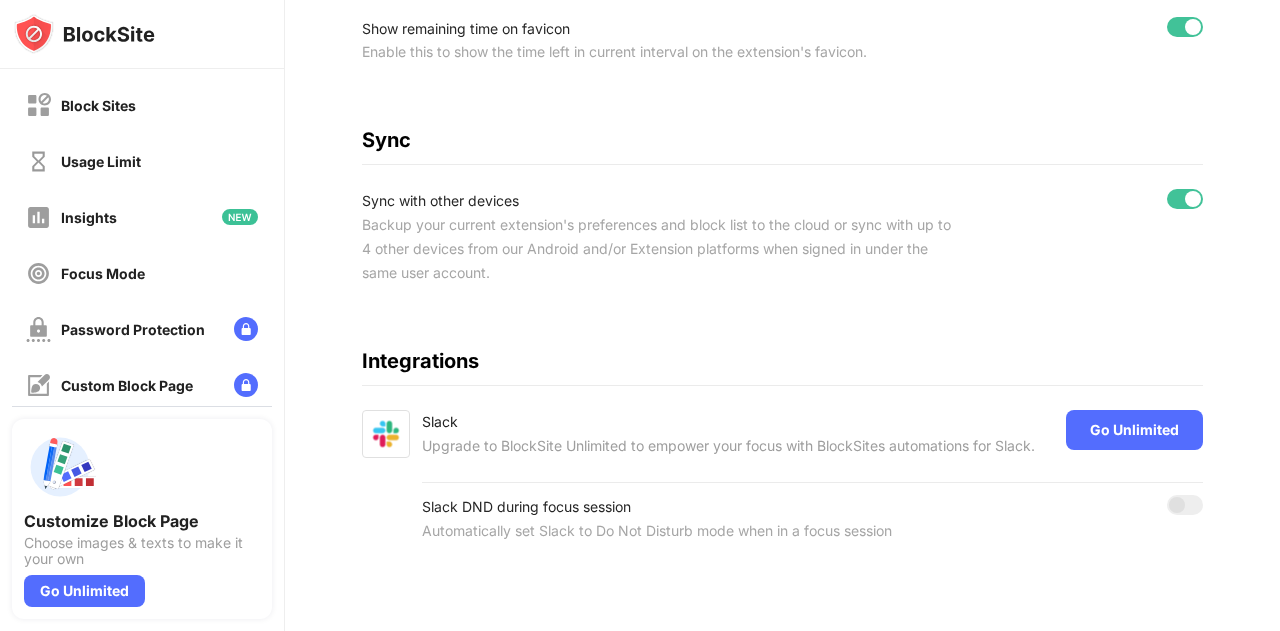 click on "Backup your current extension's preferences and block list to the cloud or sync with up to 4 other devices from our Android and/or Extension platforms when signed in under the same user account." at bounding box center [656, 249] 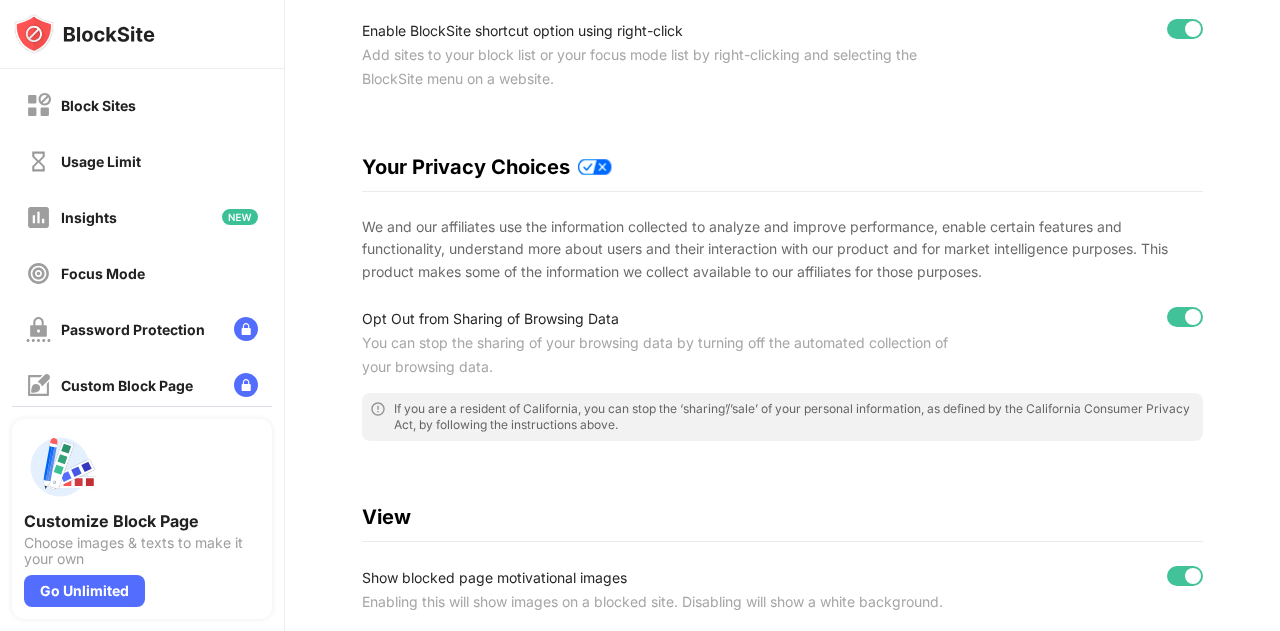 scroll, scrollTop: 0, scrollLeft: 0, axis: both 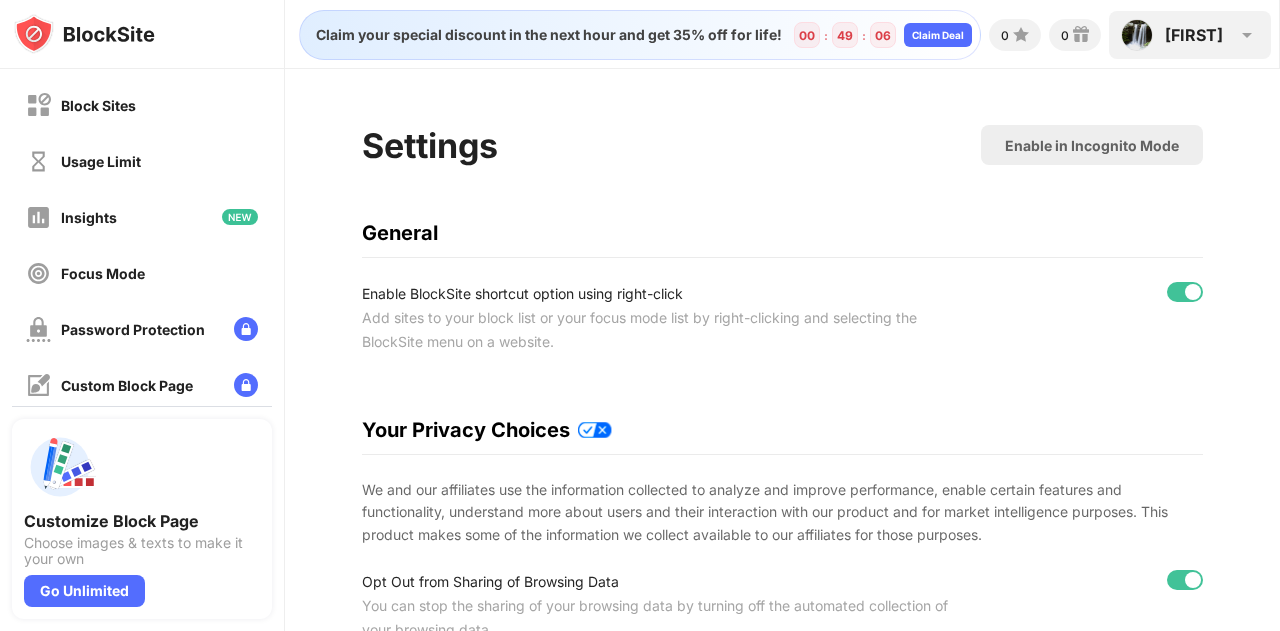 click on "[FIRST] [FIRST] [LAST] View Account Insights Premium Rewards Settings Support Log Out" at bounding box center (1190, 35) 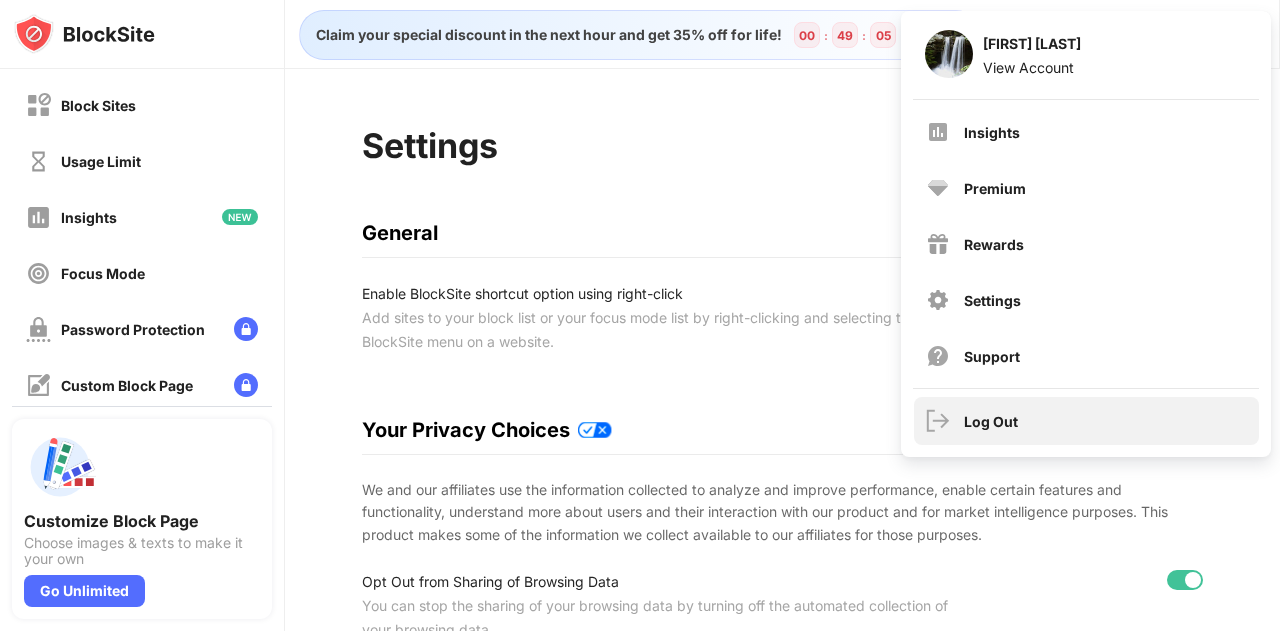 click at bounding box center (938, 421) 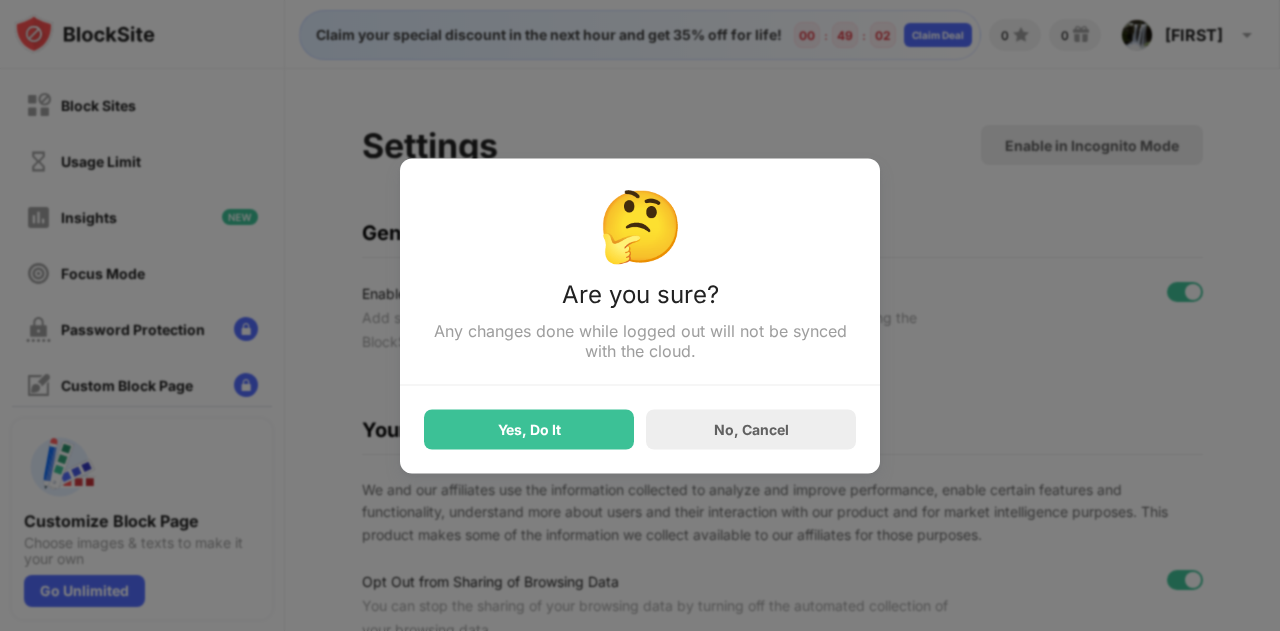click on "Yes, Do It" at bounding box center (529, 429) 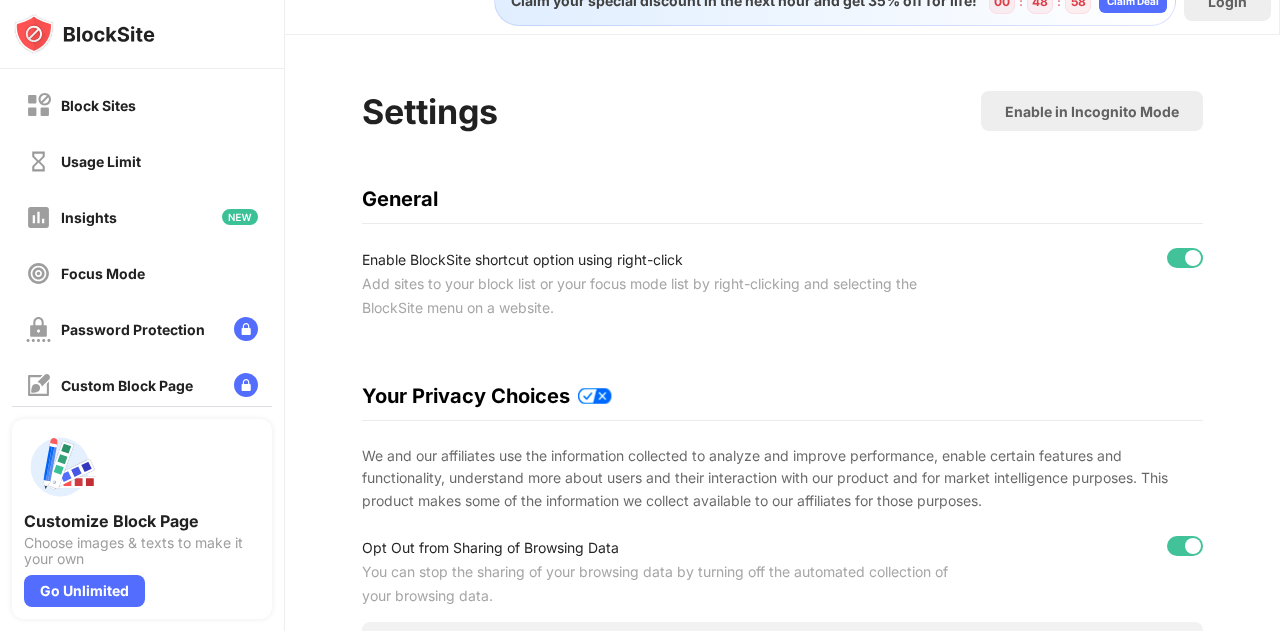 scroll, scrollTop: 0, scrollLeft: 0, axis: both 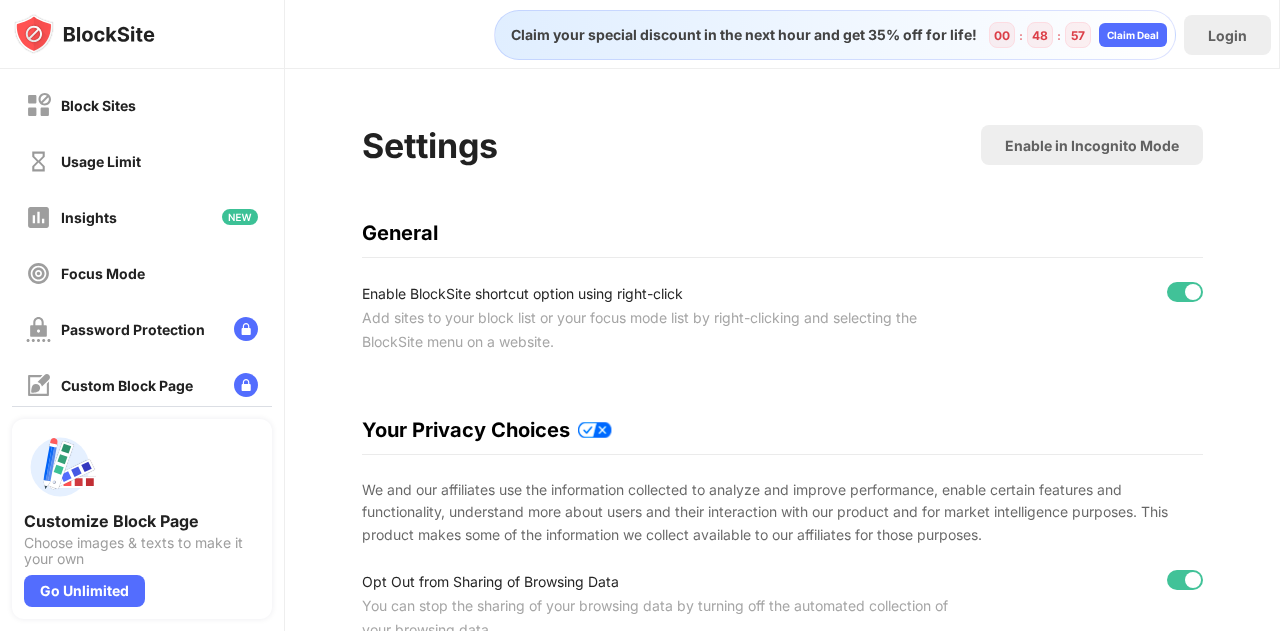 click at bounding box center [38, 161] 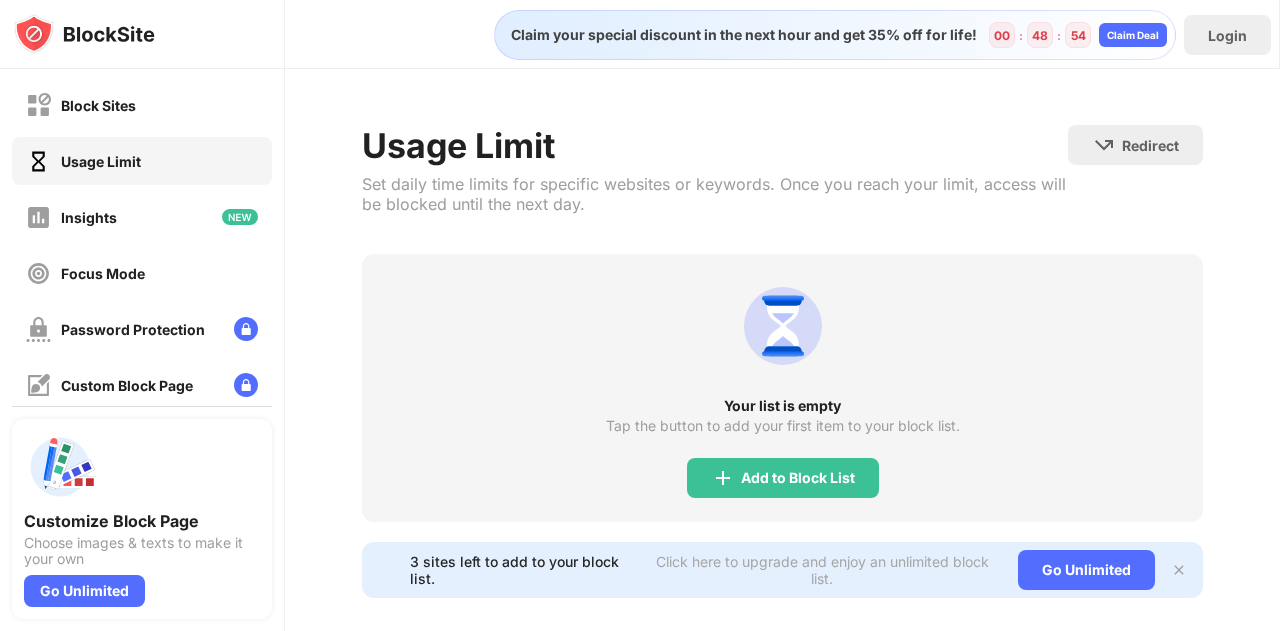 click on "Block Sites" at bounding box center (81, 105) 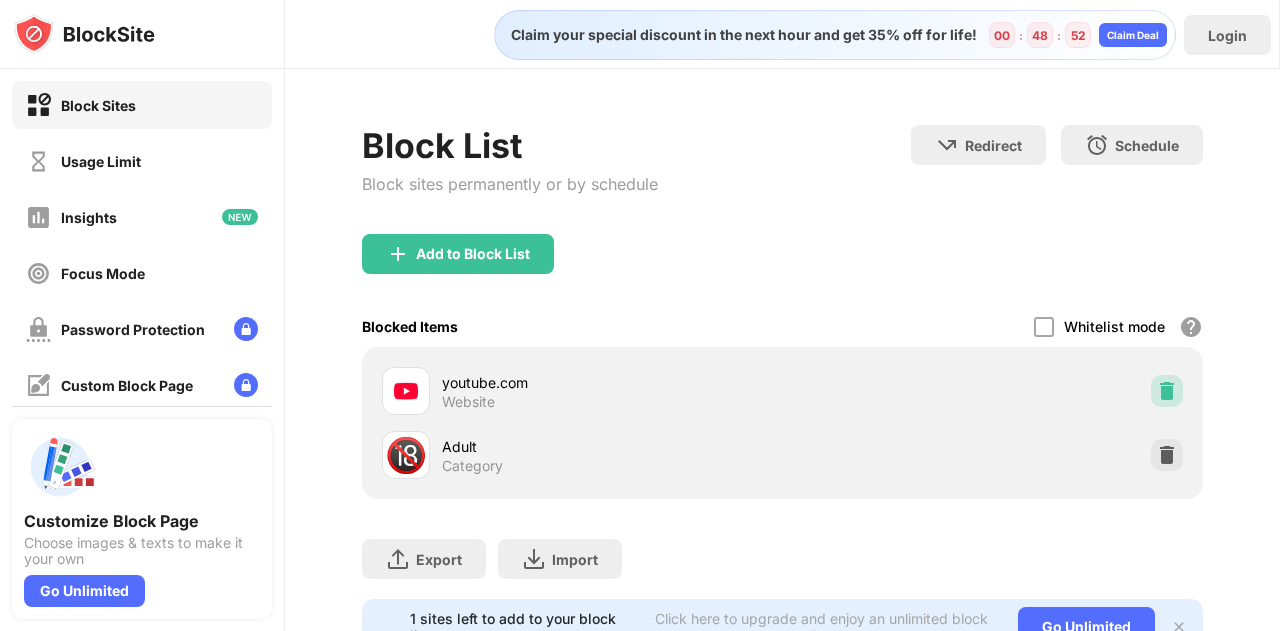 click at bounding box center (1167, 391) 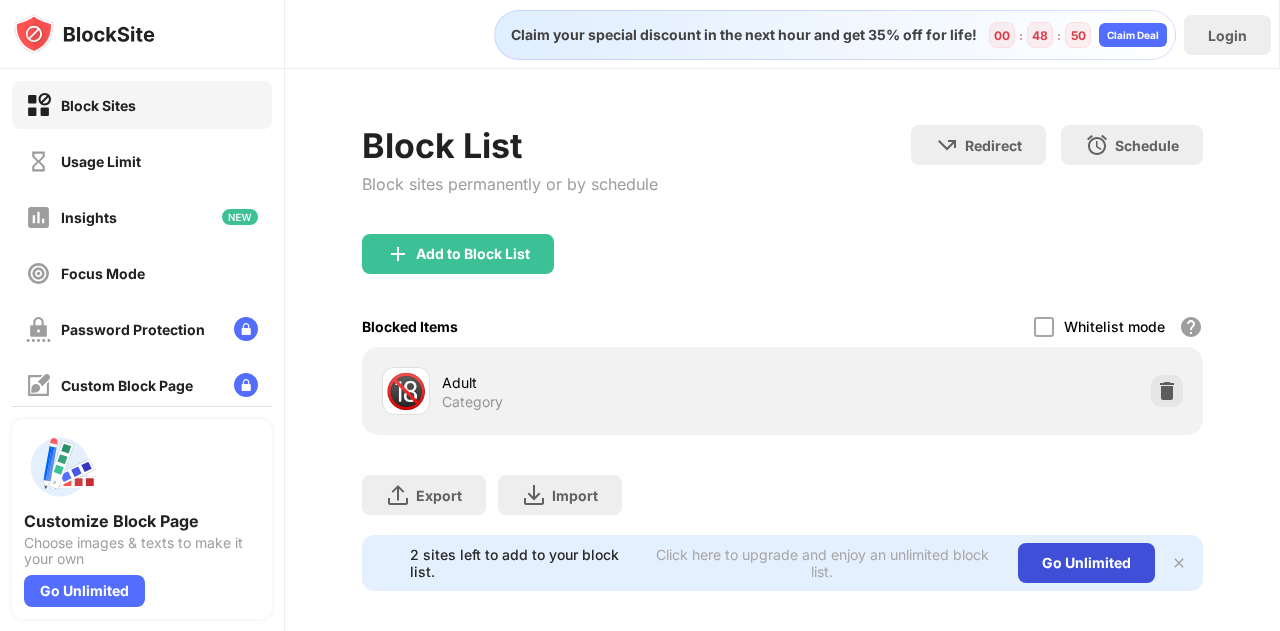 click on "Go Unlimited" at bounding box center (1086, 563) 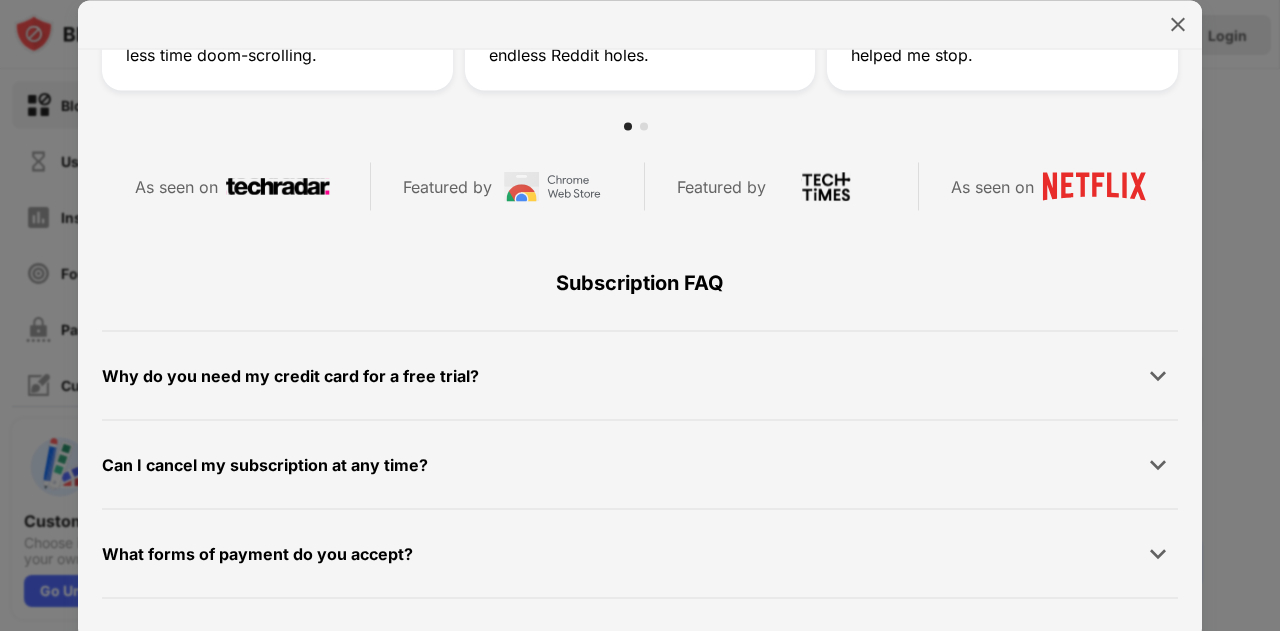 scroll, scrollTop: 950, scrollLeft: 0, axis: vertical 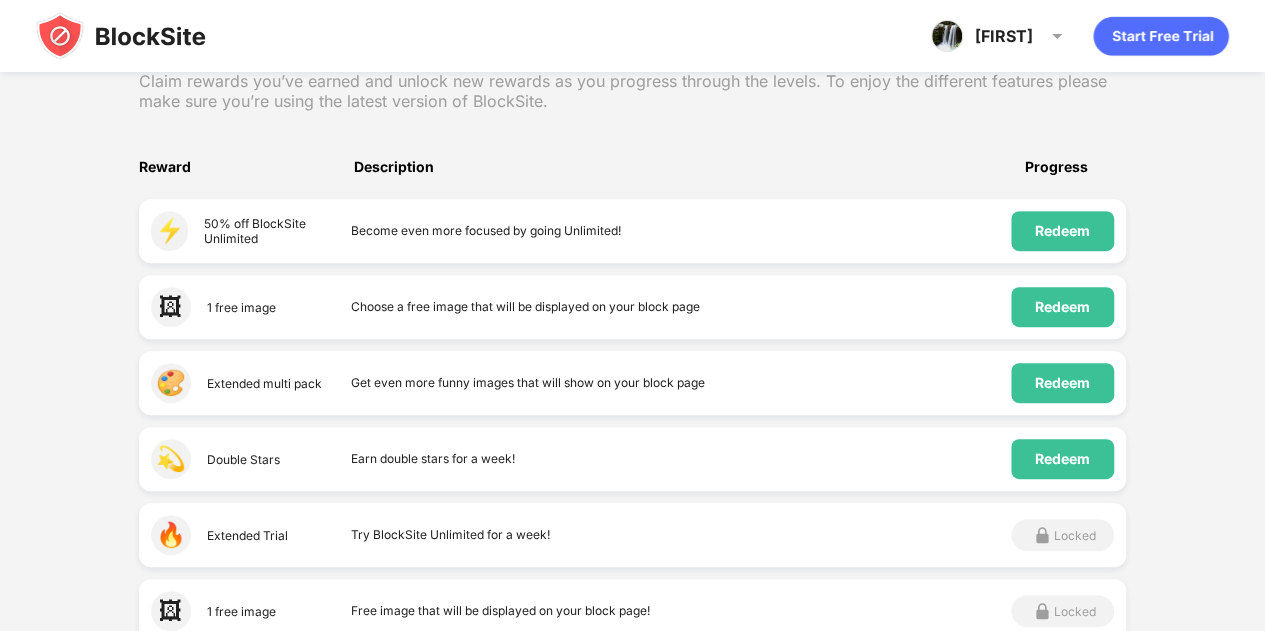 click 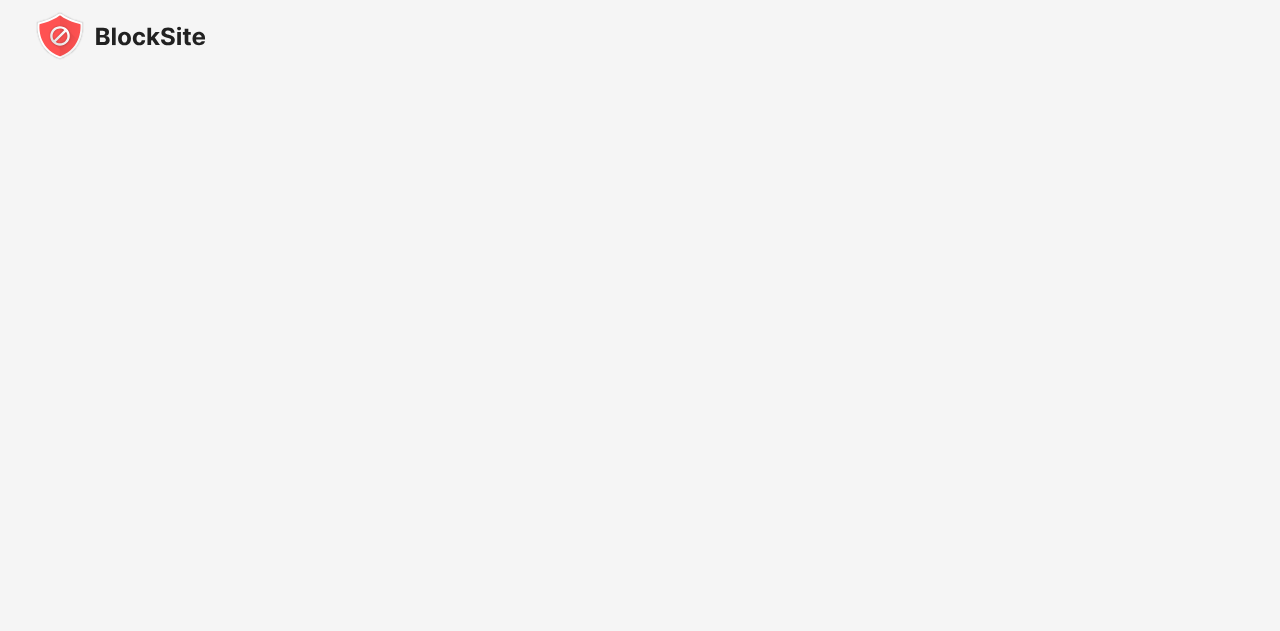scroll, scrollTop: 0, scrollLeft: 0, axis: both 